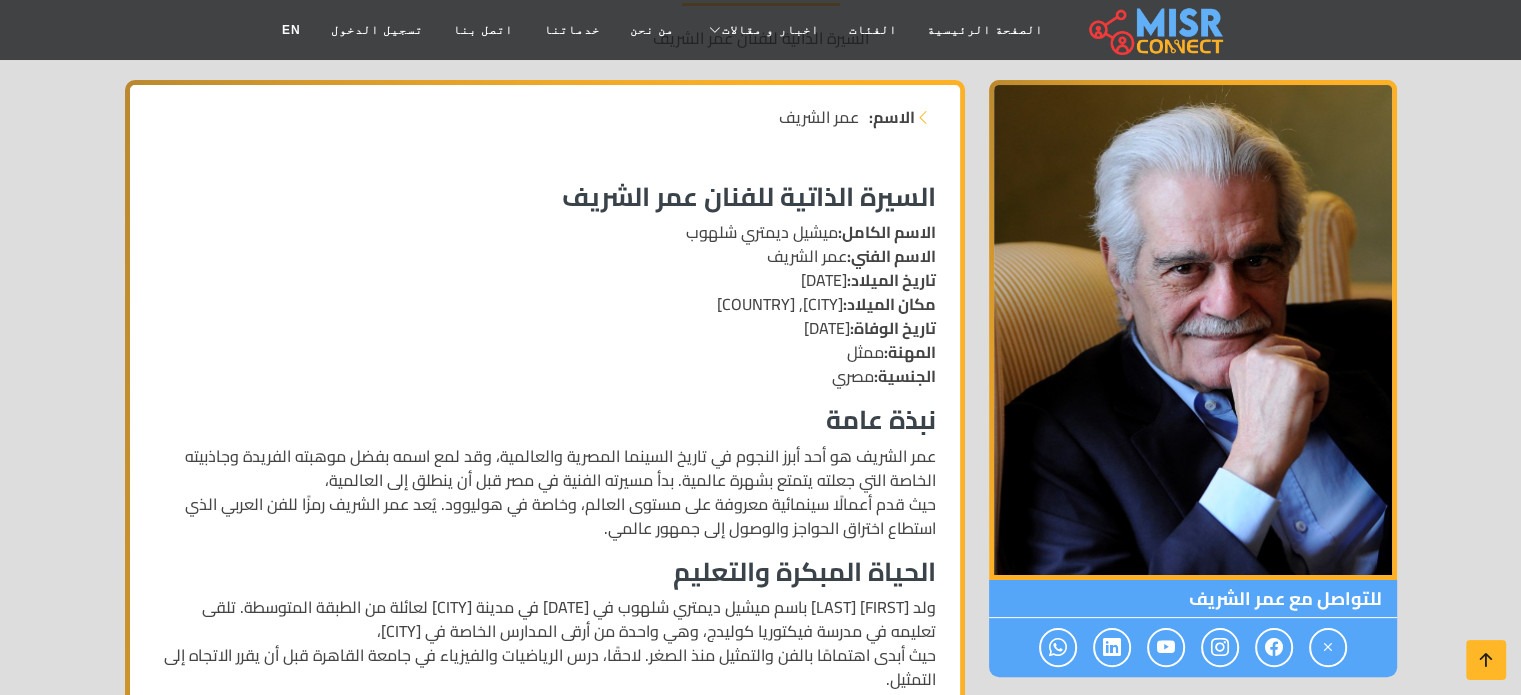 scroll, scrollTop: 294, scrollLeft: 0, axis: vertical 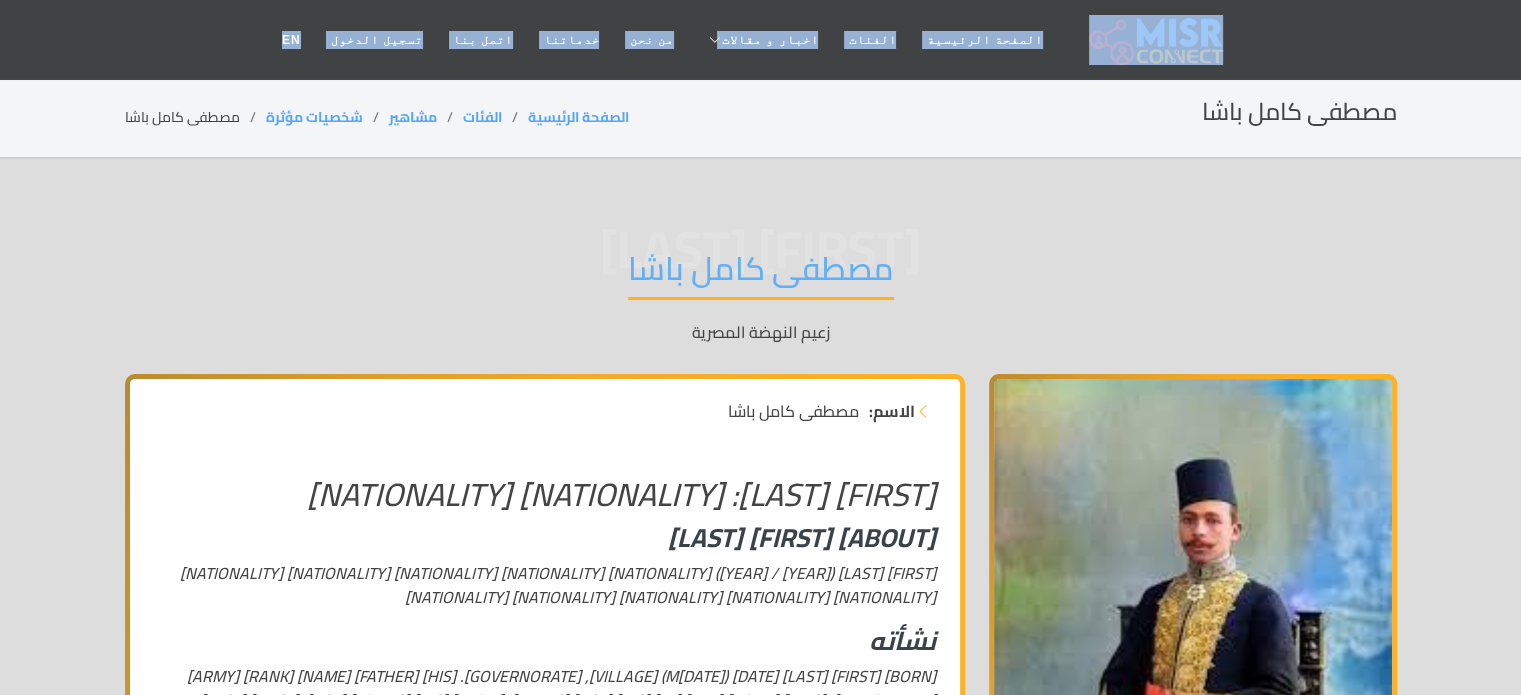 click on "[PAGE]
[CATEGORIES]
[NEWS] [ARTICLES]
[SPORTS] [NEWS]
[MEDICAL] [NEWS]
[CELEBRITIES]
[CARS] [NEWS]
[EGYPT] [NEWS]
[ABOUT]
[OUR] [SERVICES]
[CONTACT]
[LOGIN]
EN
[FIRST] [LAST]
[PAGE]
[CATEGORIES]
[CELEBRITIES]
[INFLUENTIAL] [PEOPLE]
[FIRST] [LAST]
[FIRST] [LAST]
[FIRST] [LAST]" at bounding box center [760, 1546] 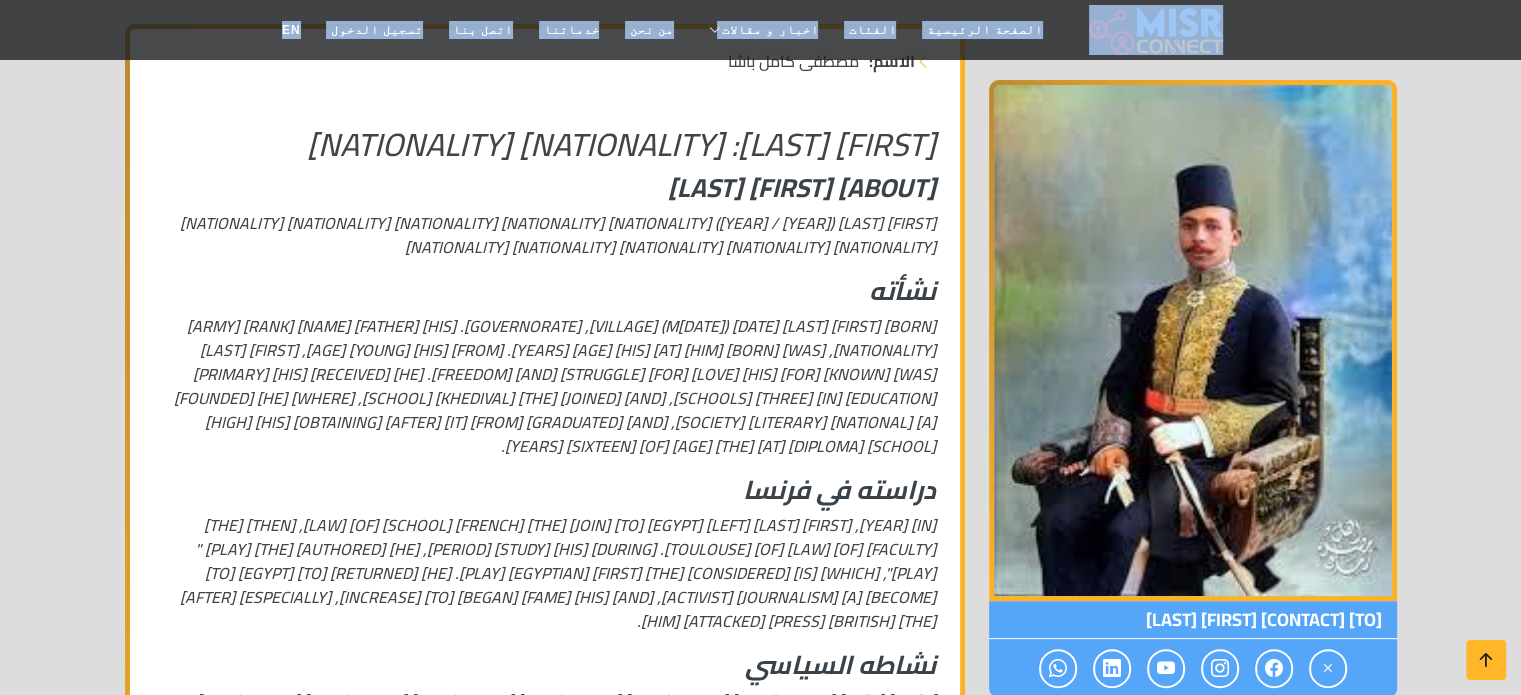 scroll, scrollTop: 357, scrollLeft: 0, axis: vertical 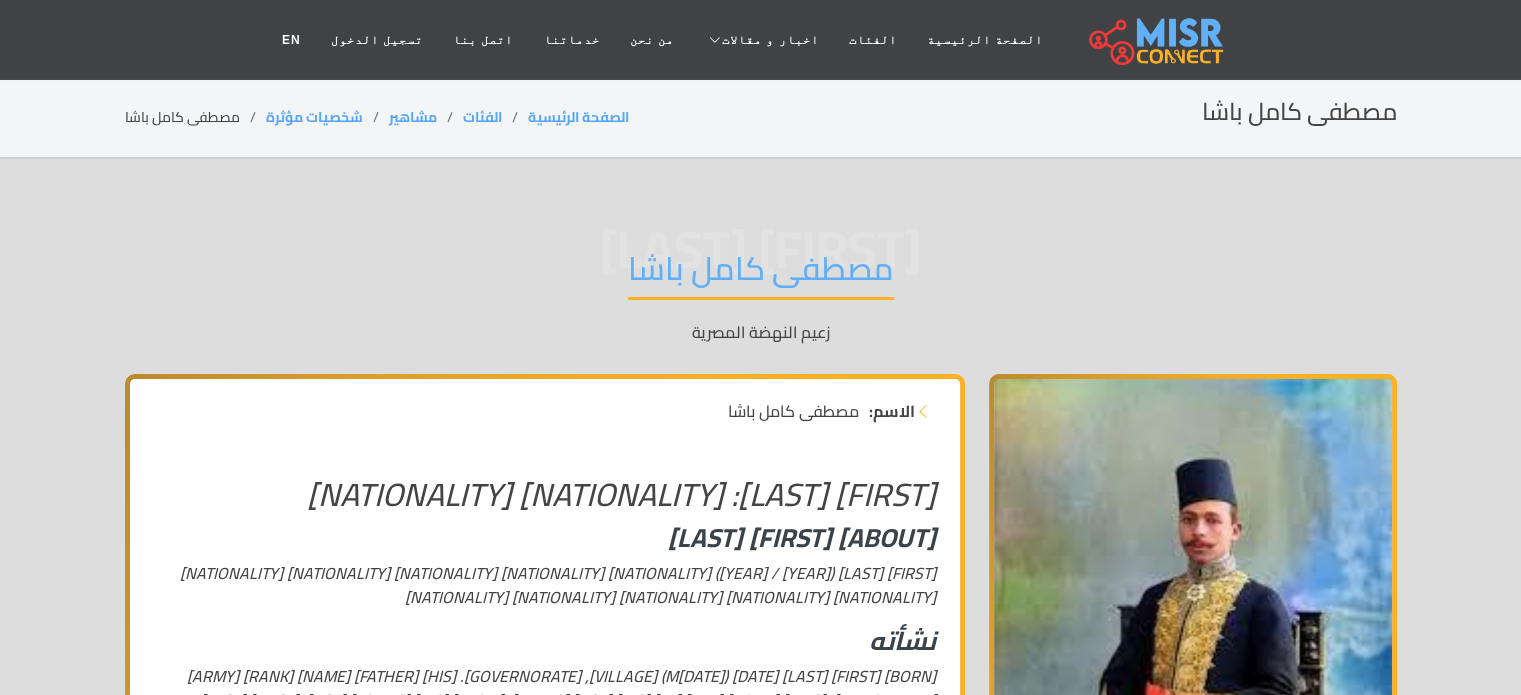 click on "مصطفى كامل
مصطفى كامل باشا
زعيم النهضة المصرية" at bounding box center (761, 296) 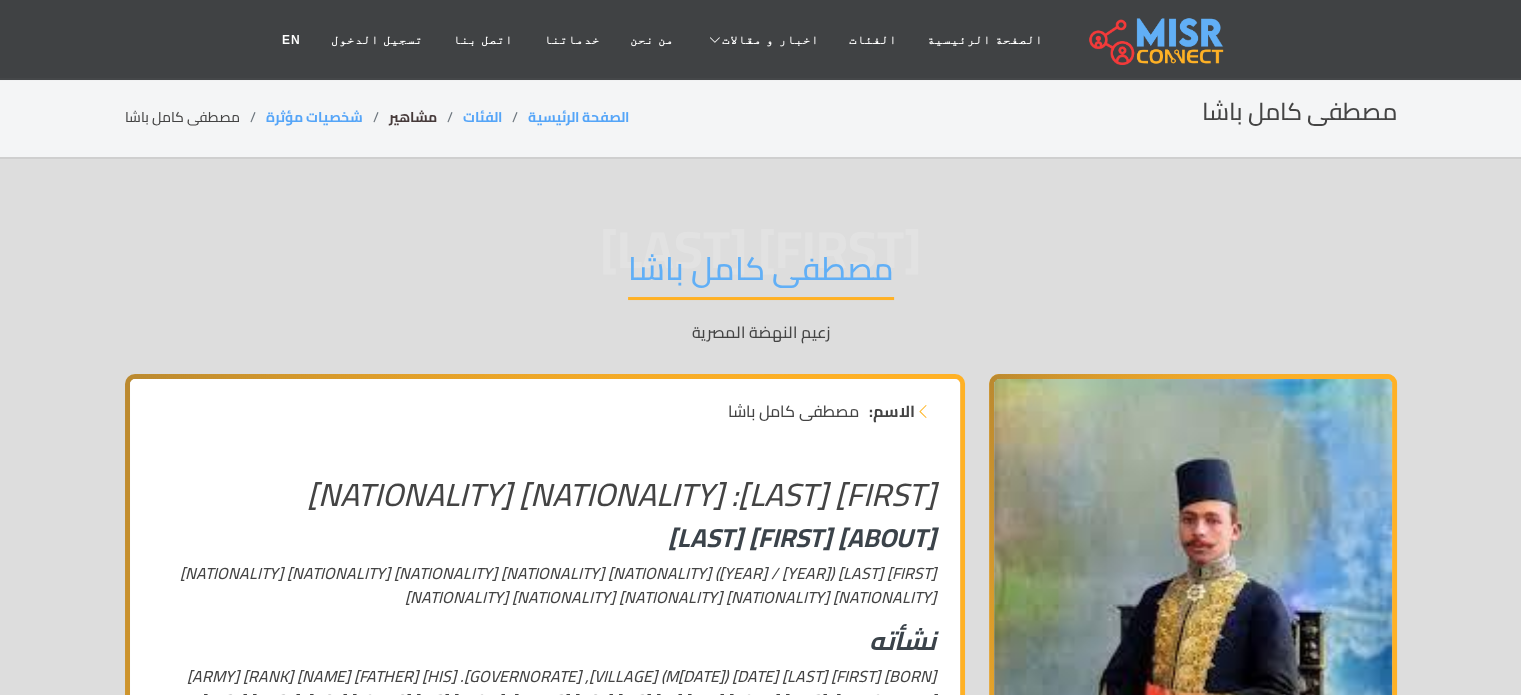 click on "مشاهير" at bounding box center (413, 117) 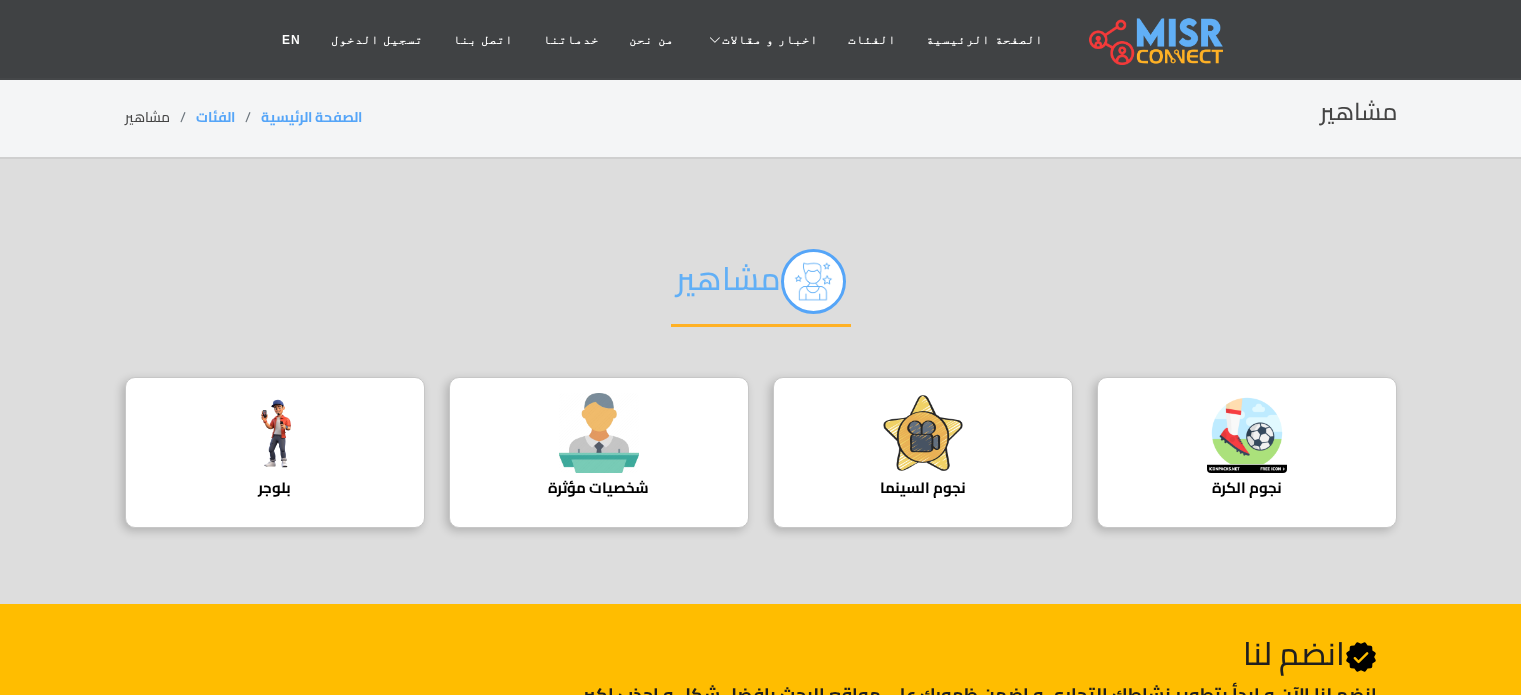 scroll, scrollTop: 0, scrollLeft: 0, axis: both 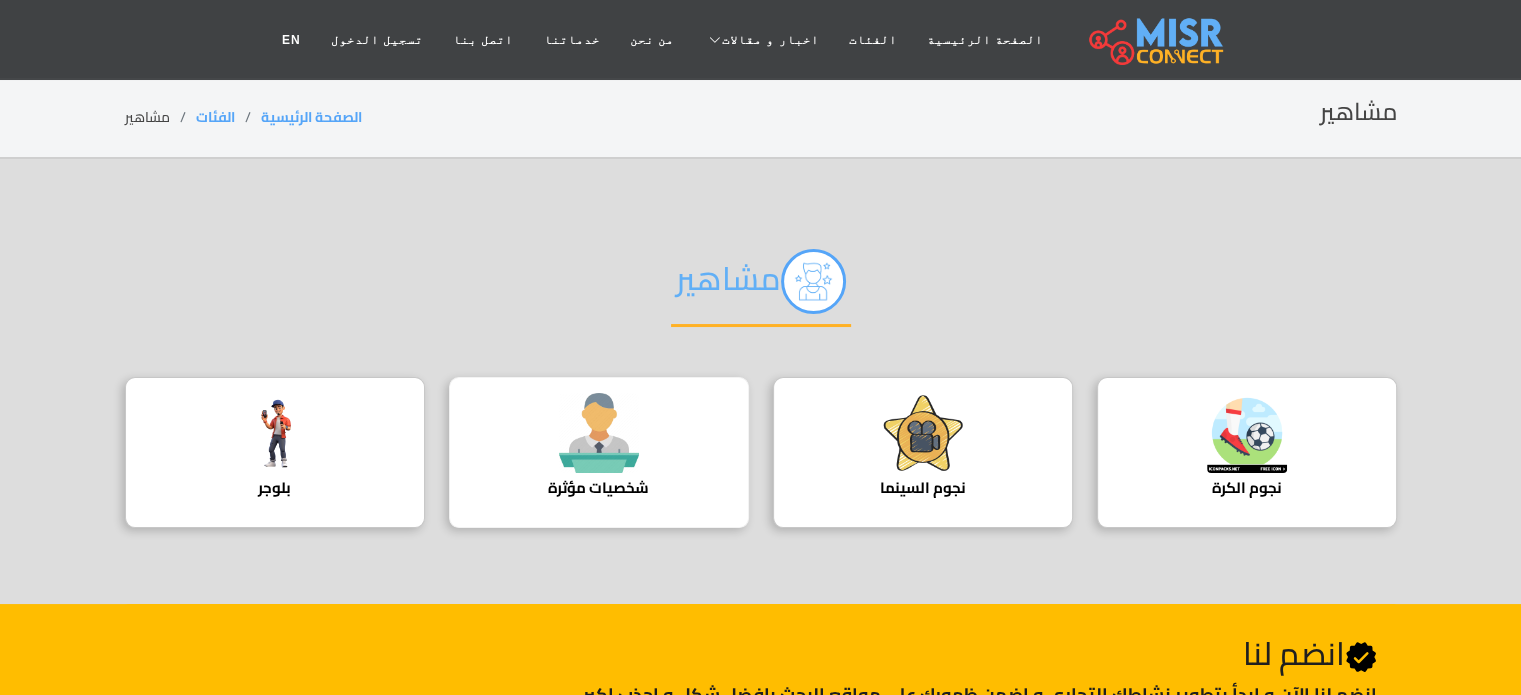 click at bounding box center (599, 433) 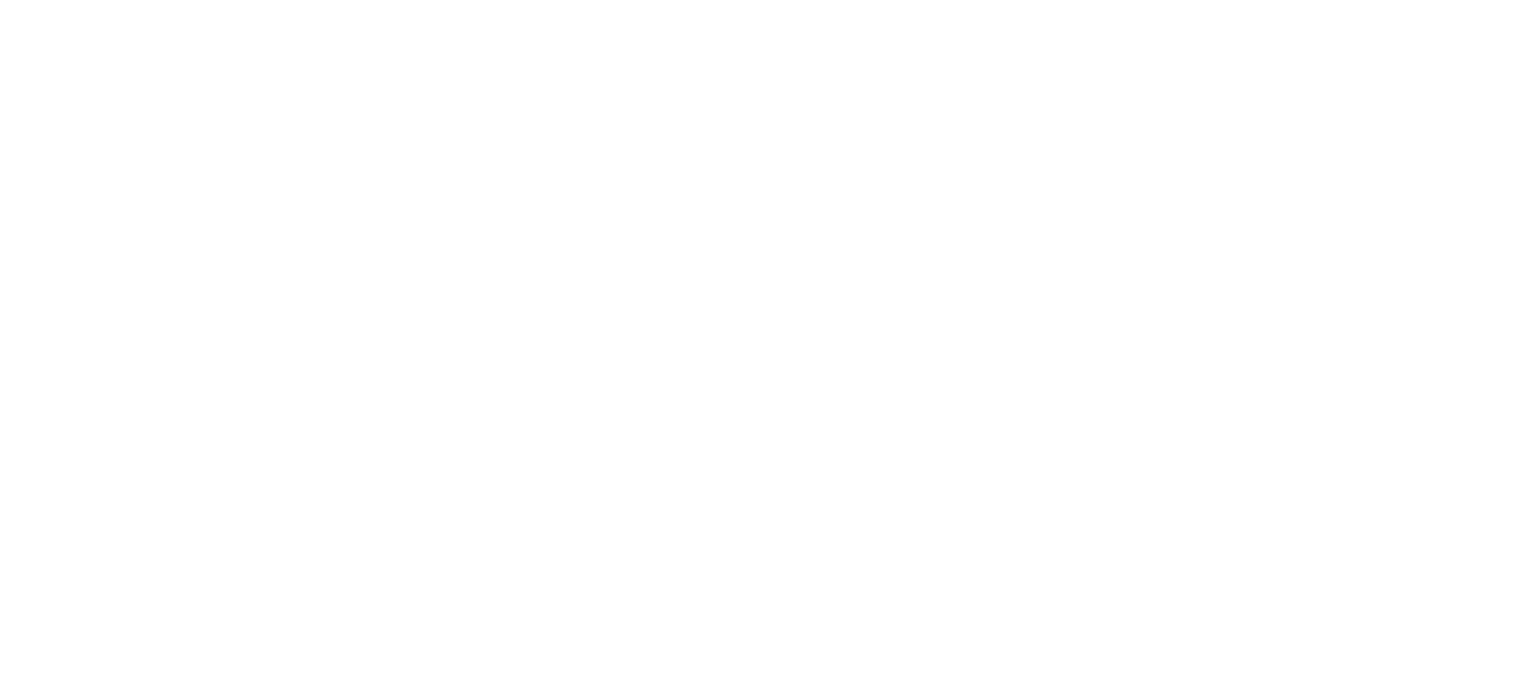 select on "**********" 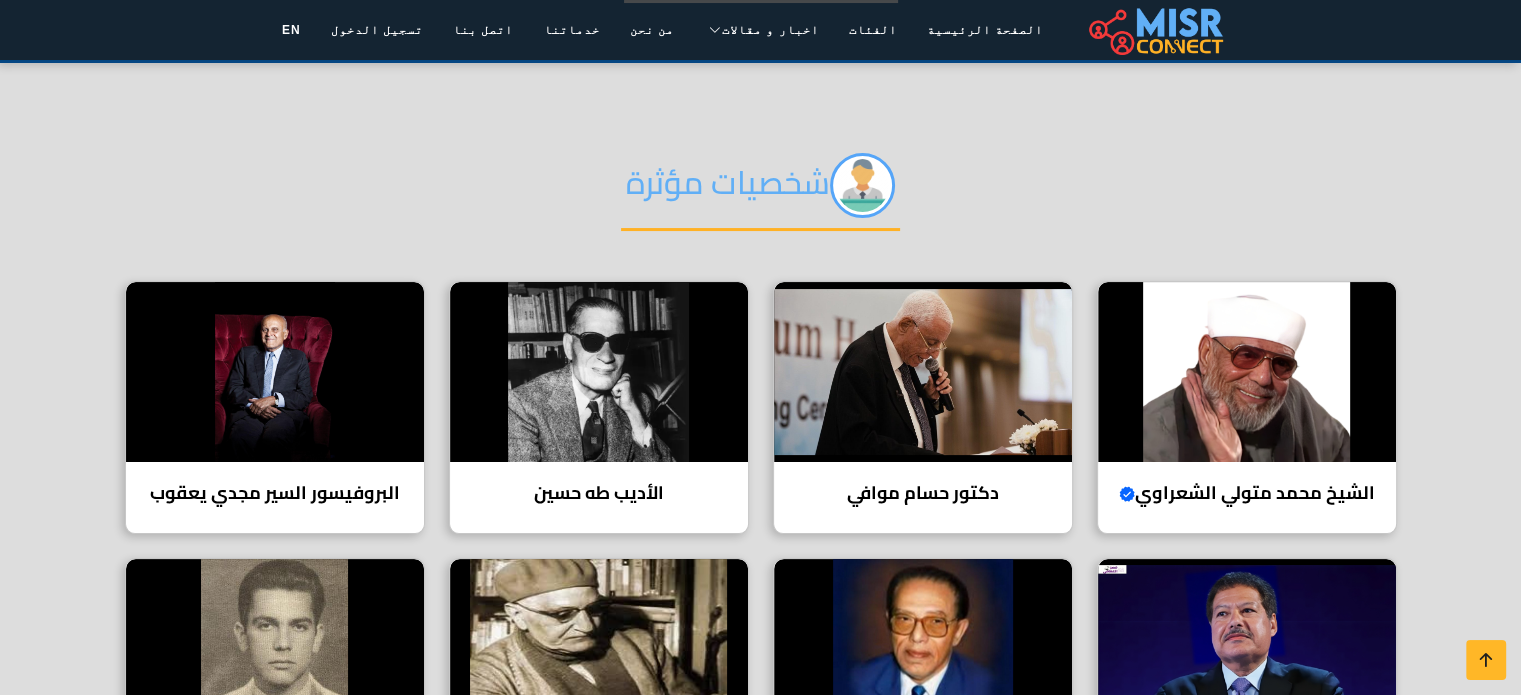 scroll, scrollTop: 259, scrollLeft: 0, axis: vertical 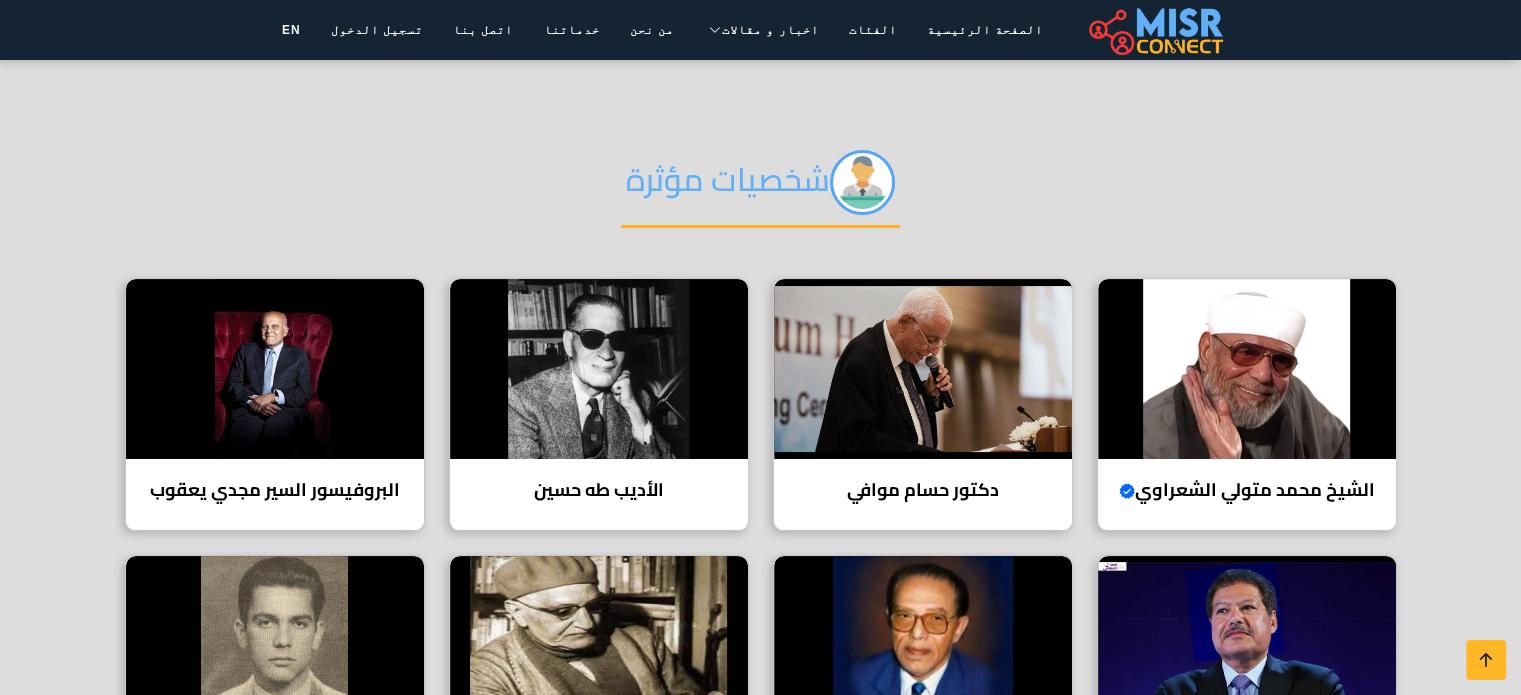 click on "شخصيات مؤثرة
الشيخ محمد متولي الشعراوي
Verified account
الشيخ محمد متولي الشعراوي هو واحد من أشهر علماء الدين الإسلامي في القرن العشرين
دكتور حسام موافي
طبيب وإعلامي مصري بارز في مجال الطب الباطني والحالات الحرجة
الأديب طه حسين
أديب وناقد مصري" at bounding box center (760, 754) 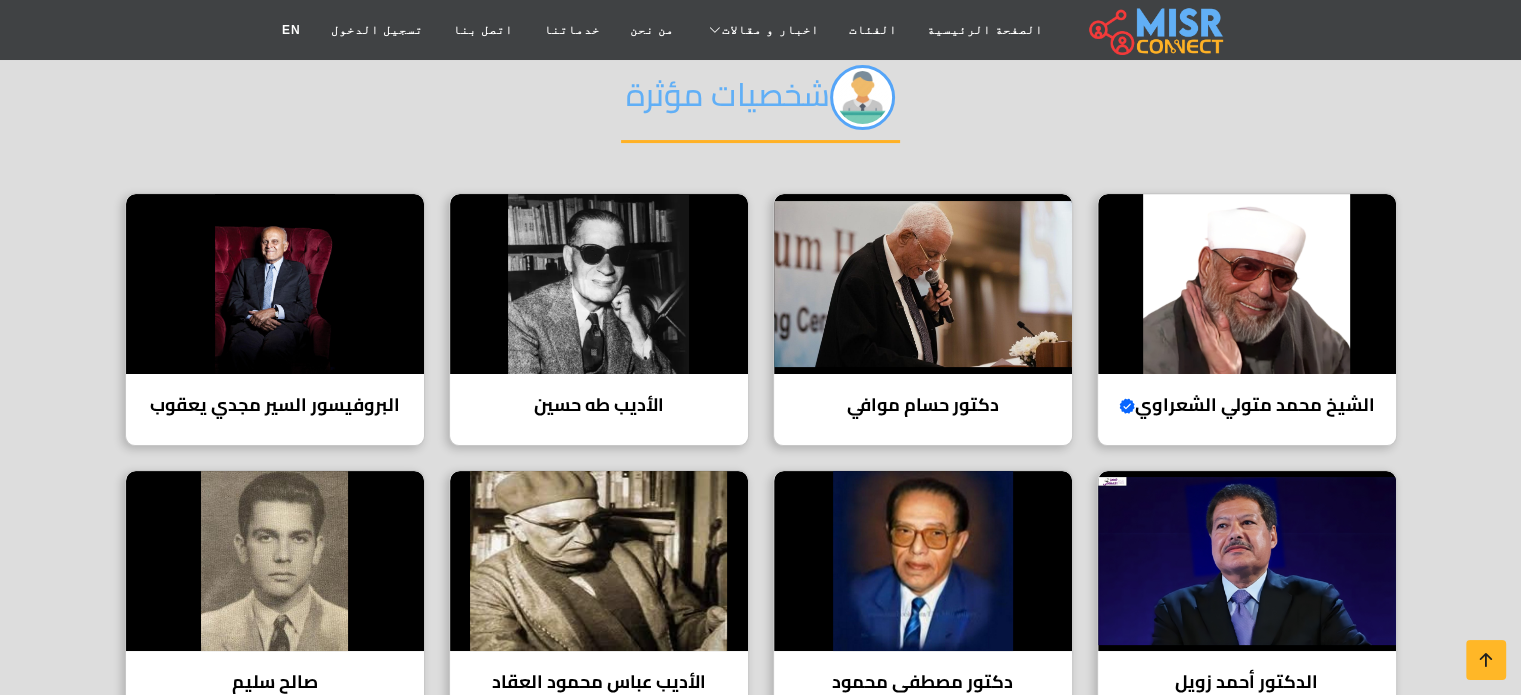 scroll, scrollTop: 315, scrollLeft: 0, axis: vertical 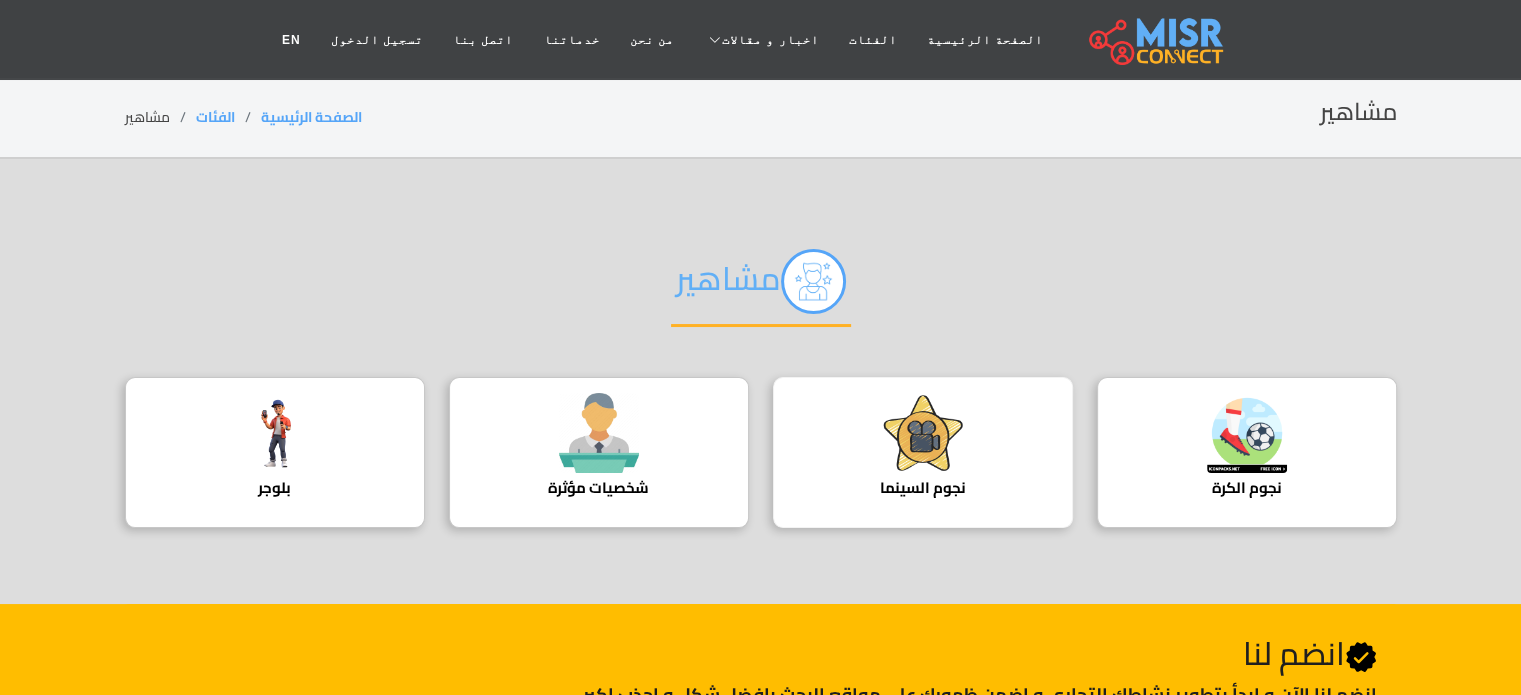 click on "نجوم السينما" at bounding box center (923, 452) 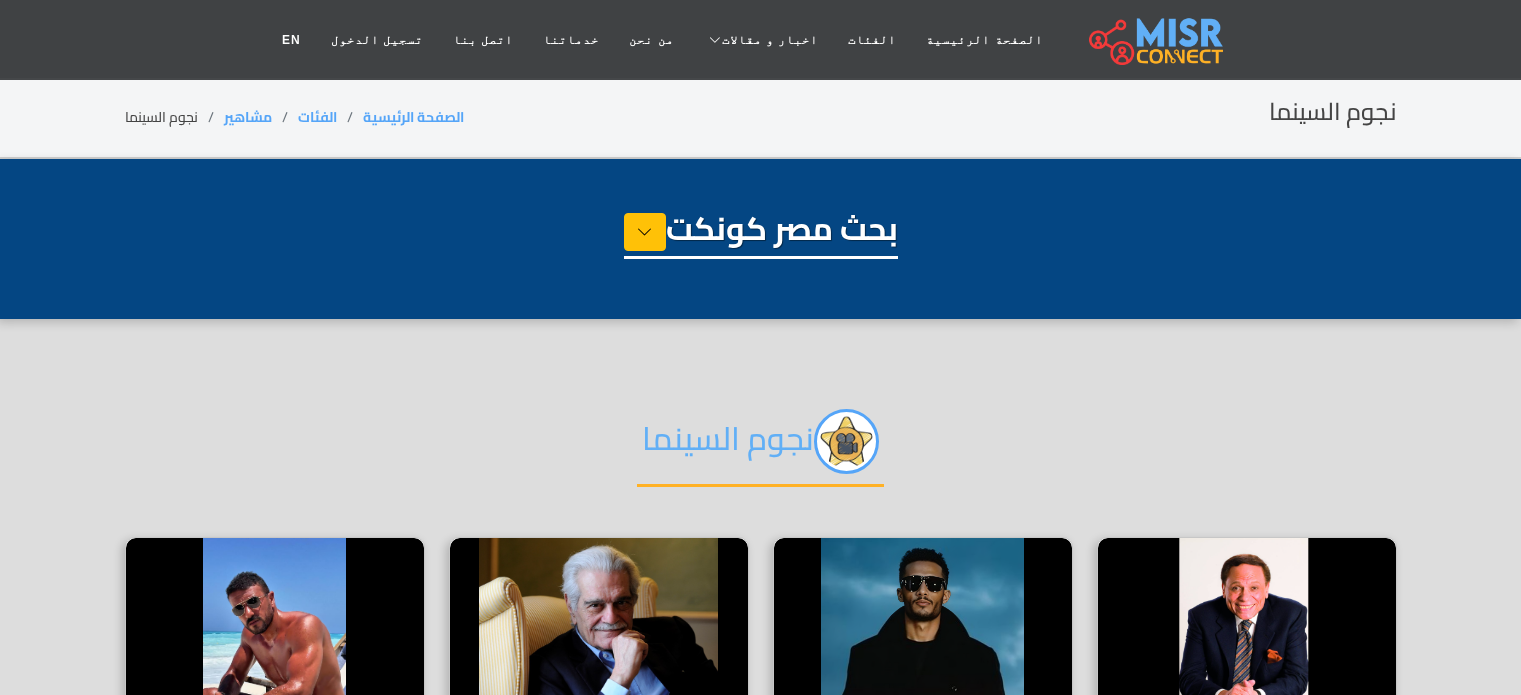 select on "**********" 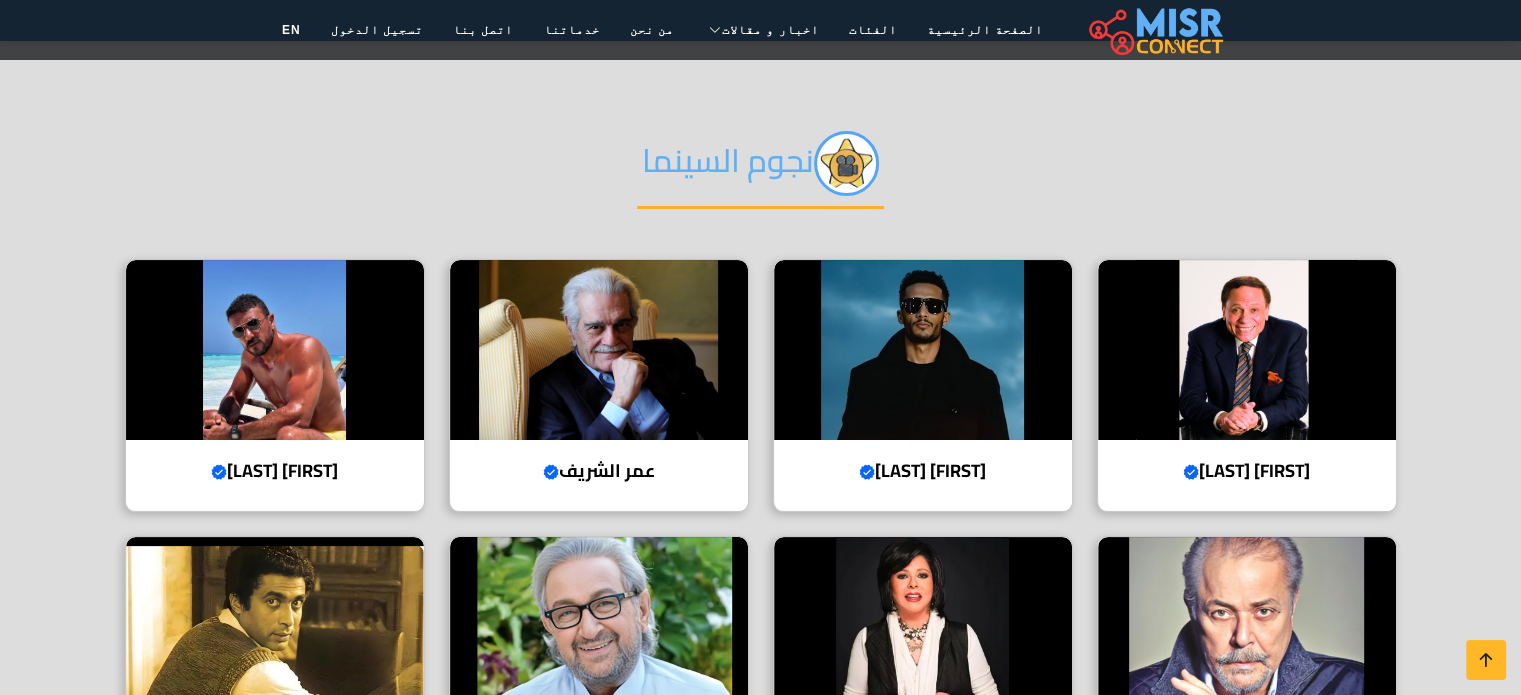 scroll, scrollTop: 336, scrollLeft: 0, axis: vertical 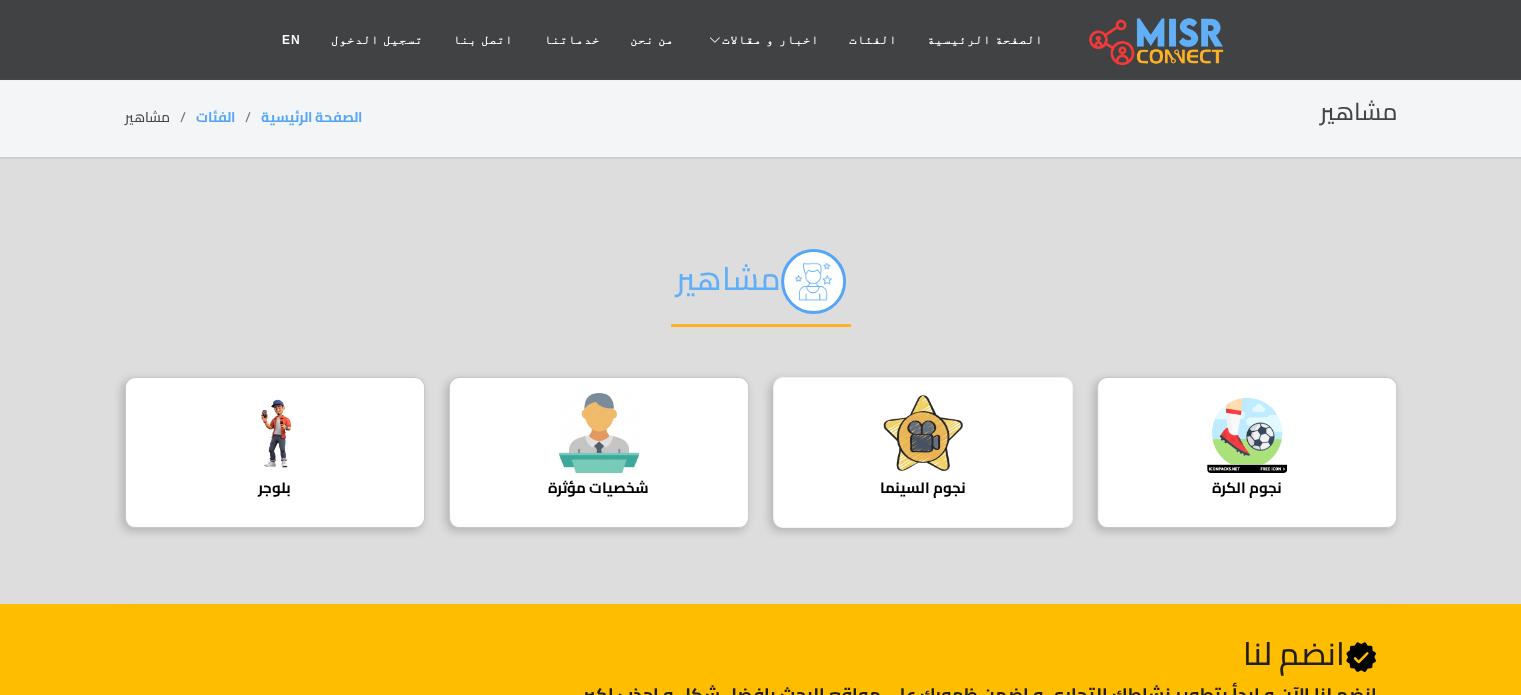click on "نجوم السينما" at bounding box center (923, 452) 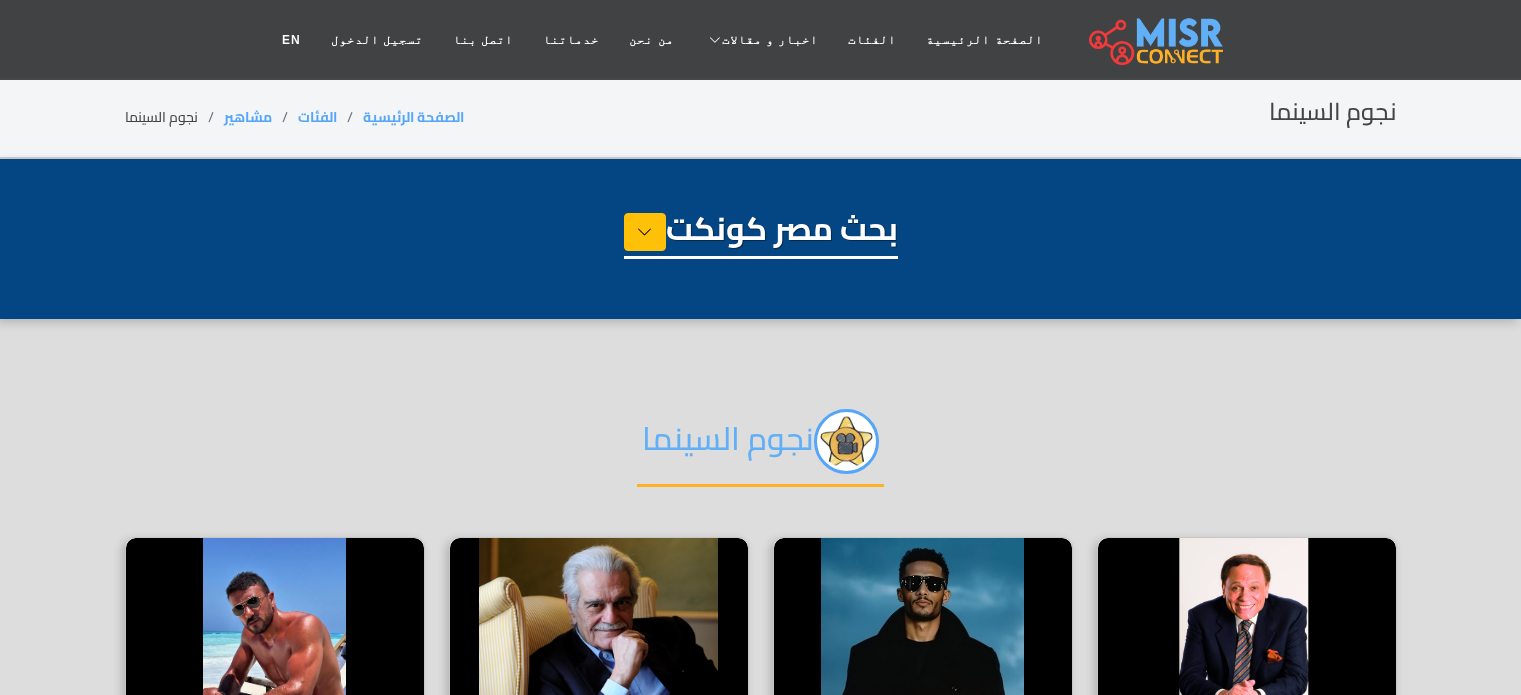 select on "**********" 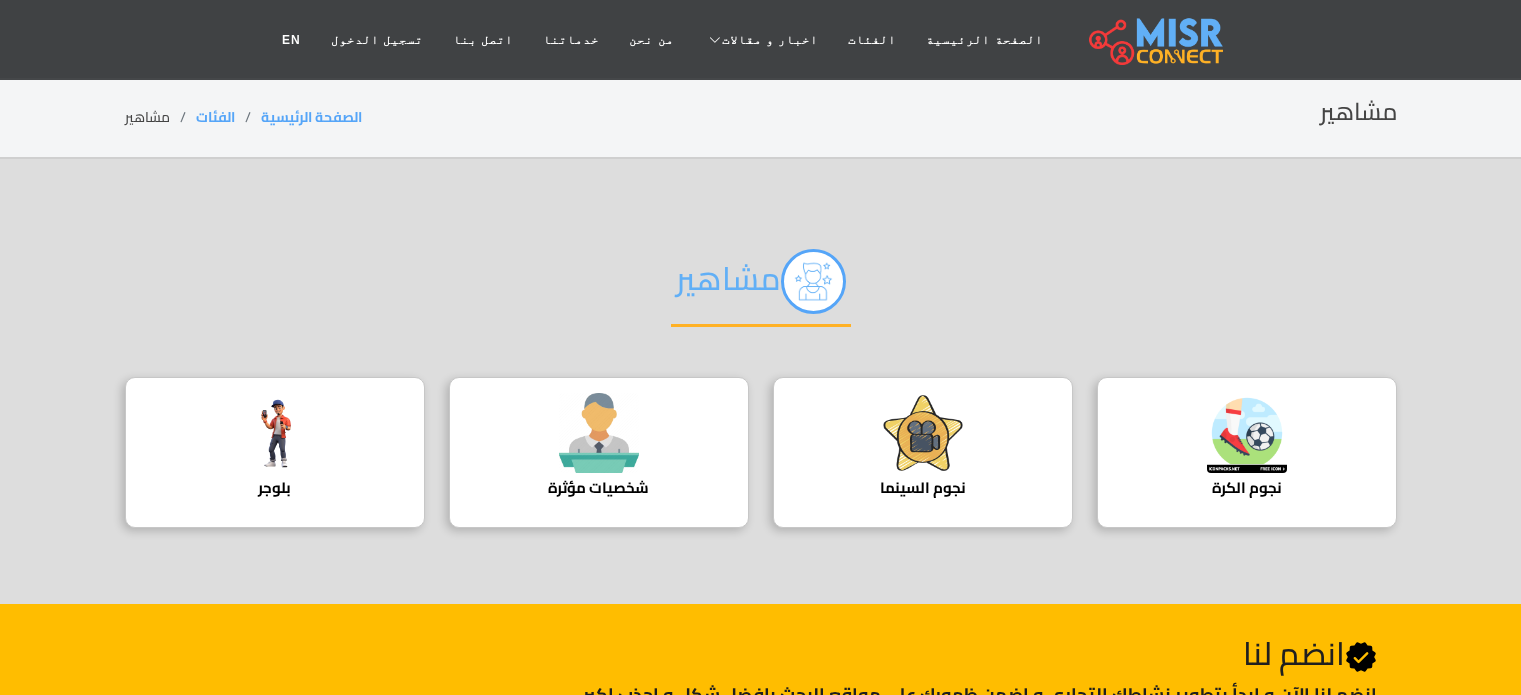 scroll, scrollTop: 0, scrollLeft: 0, axis: both 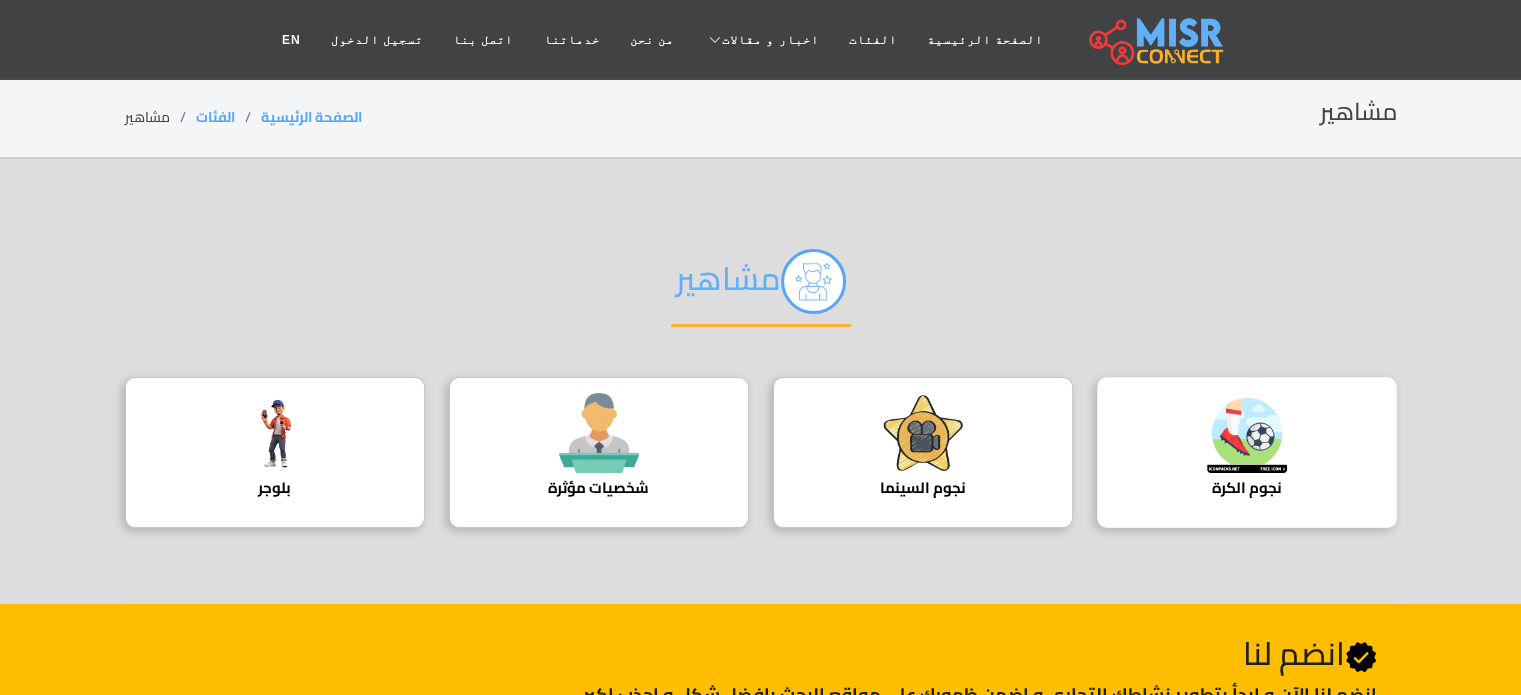 drag, startPoint x: 0, startPoint y: 0, endPoint x: 1288, endPoint y: 441, distance: 1361.4055 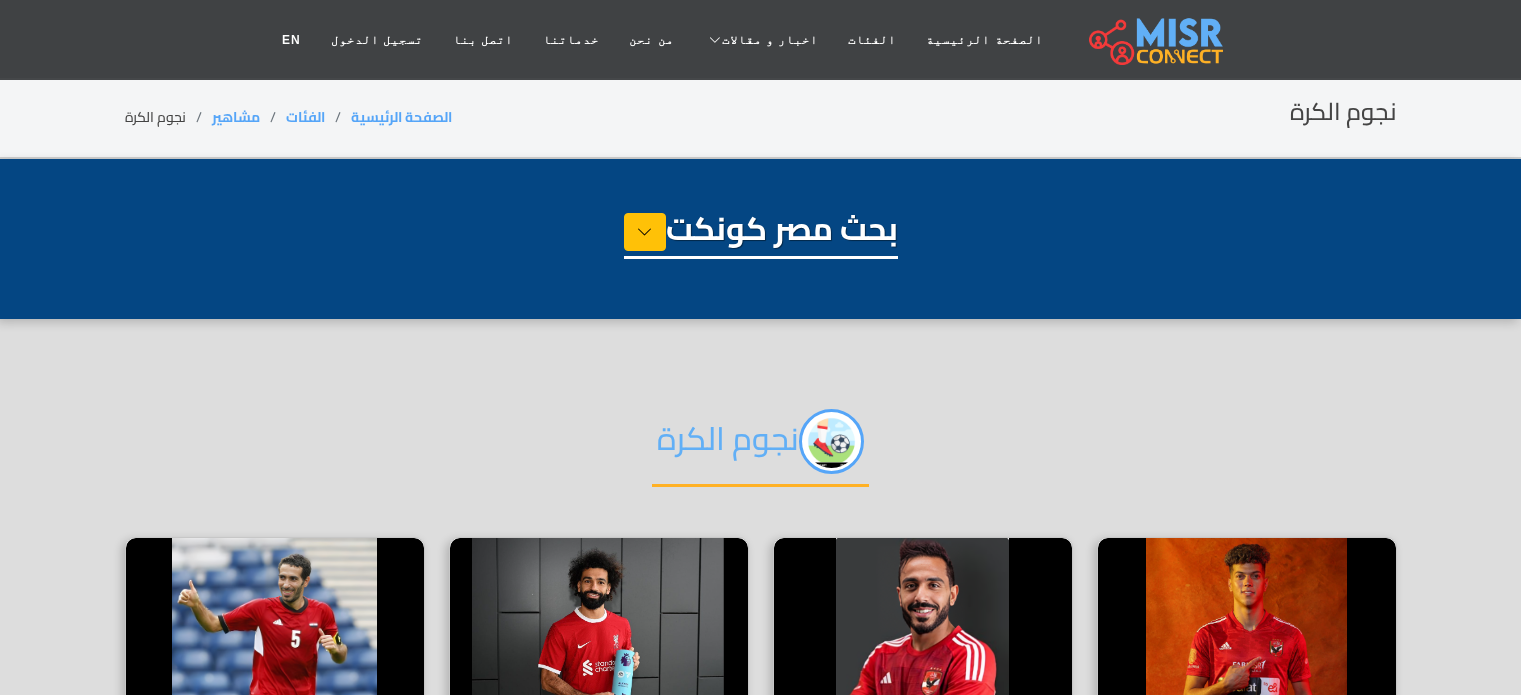 select on "**********" 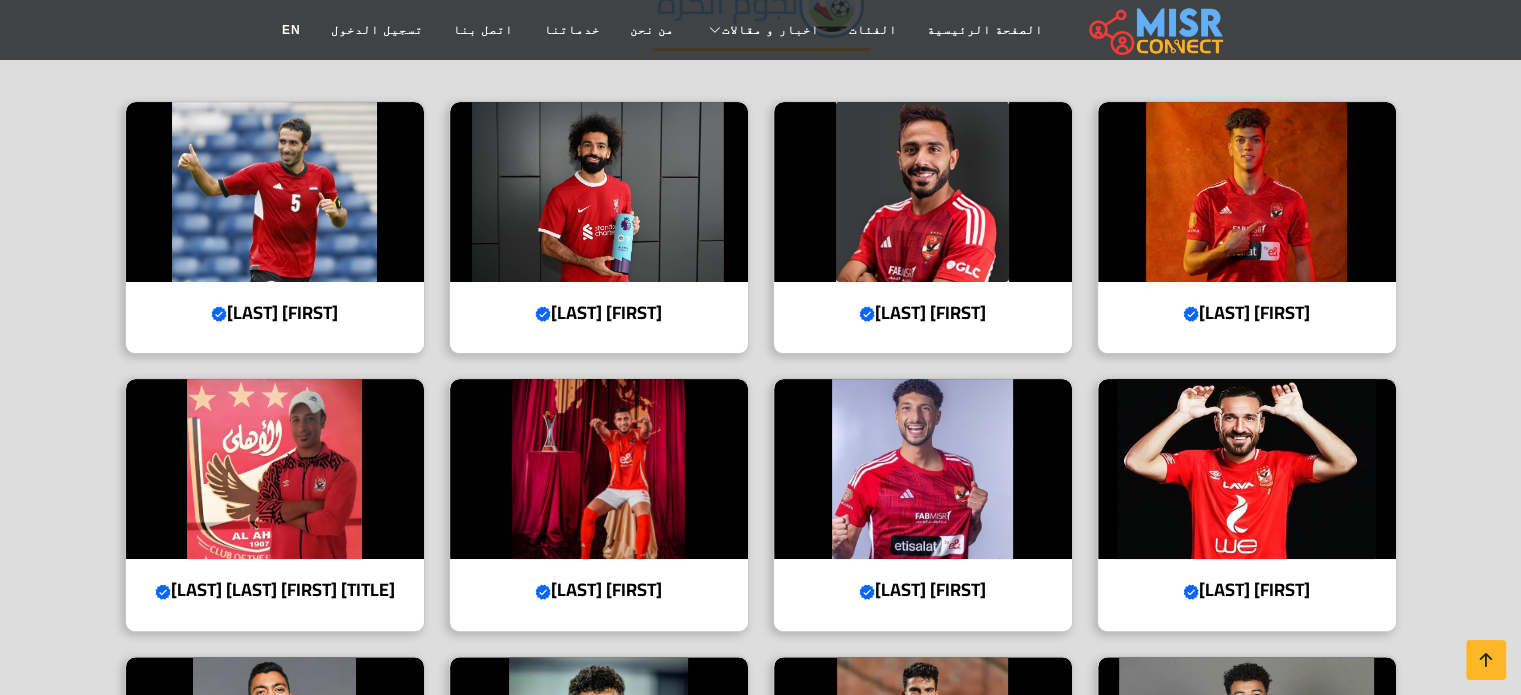 scroll, scrollTop: 474, scrollLeft: 0, axis: vertical 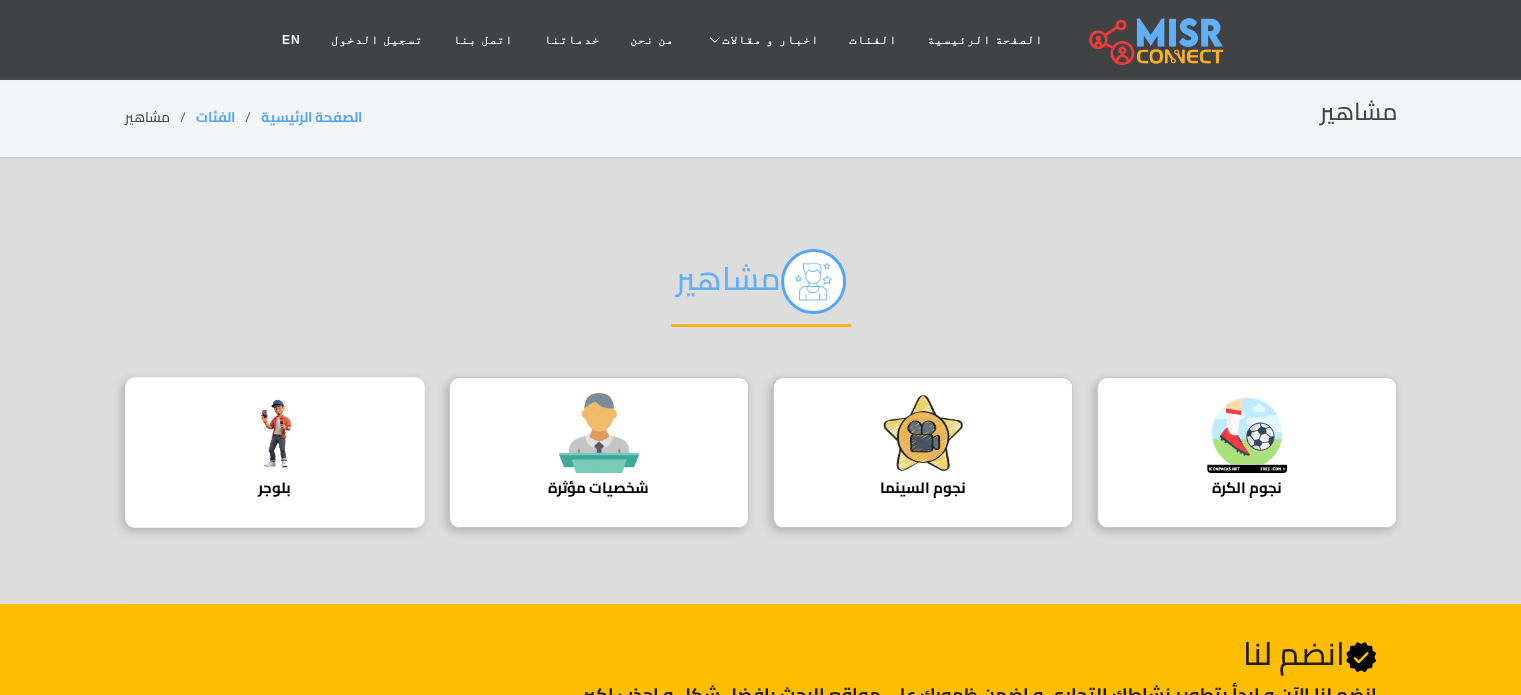 click at bounding box center (275, 433) 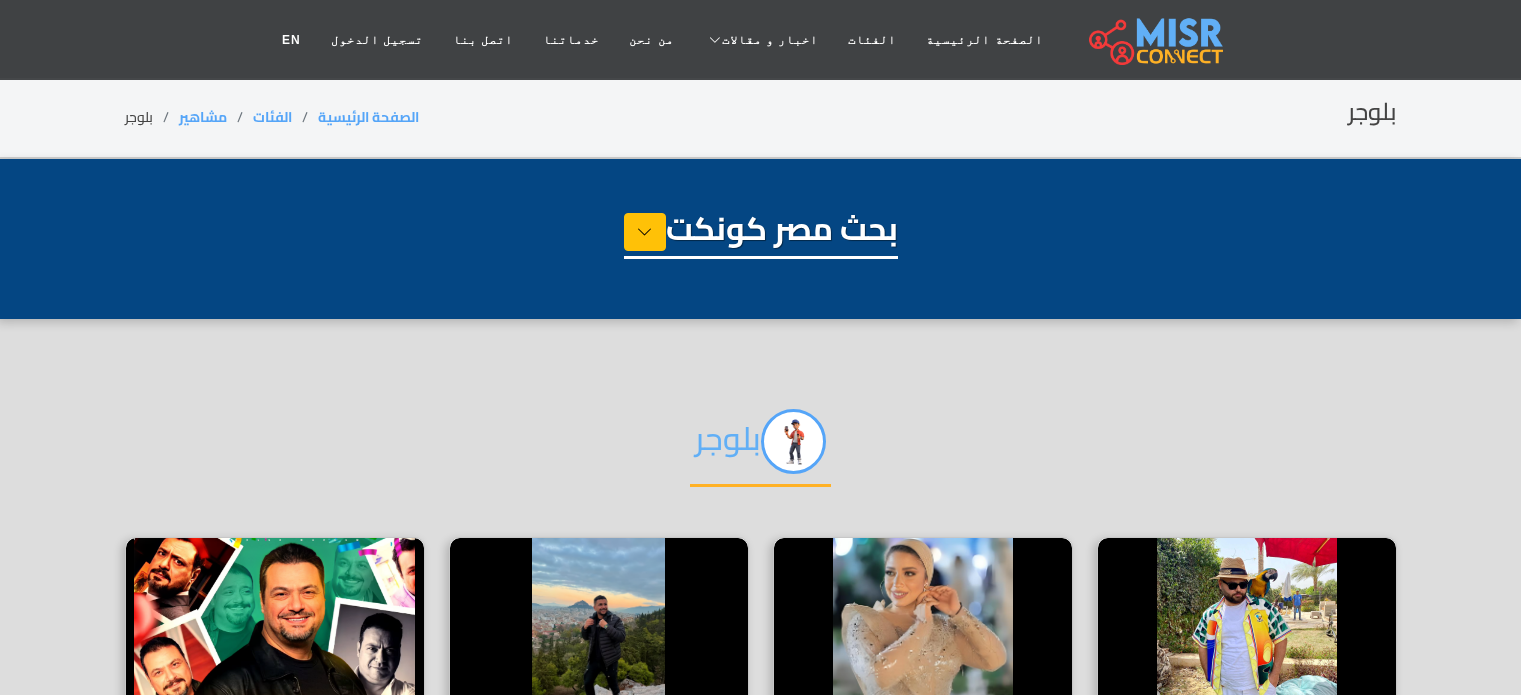 select on "**********" 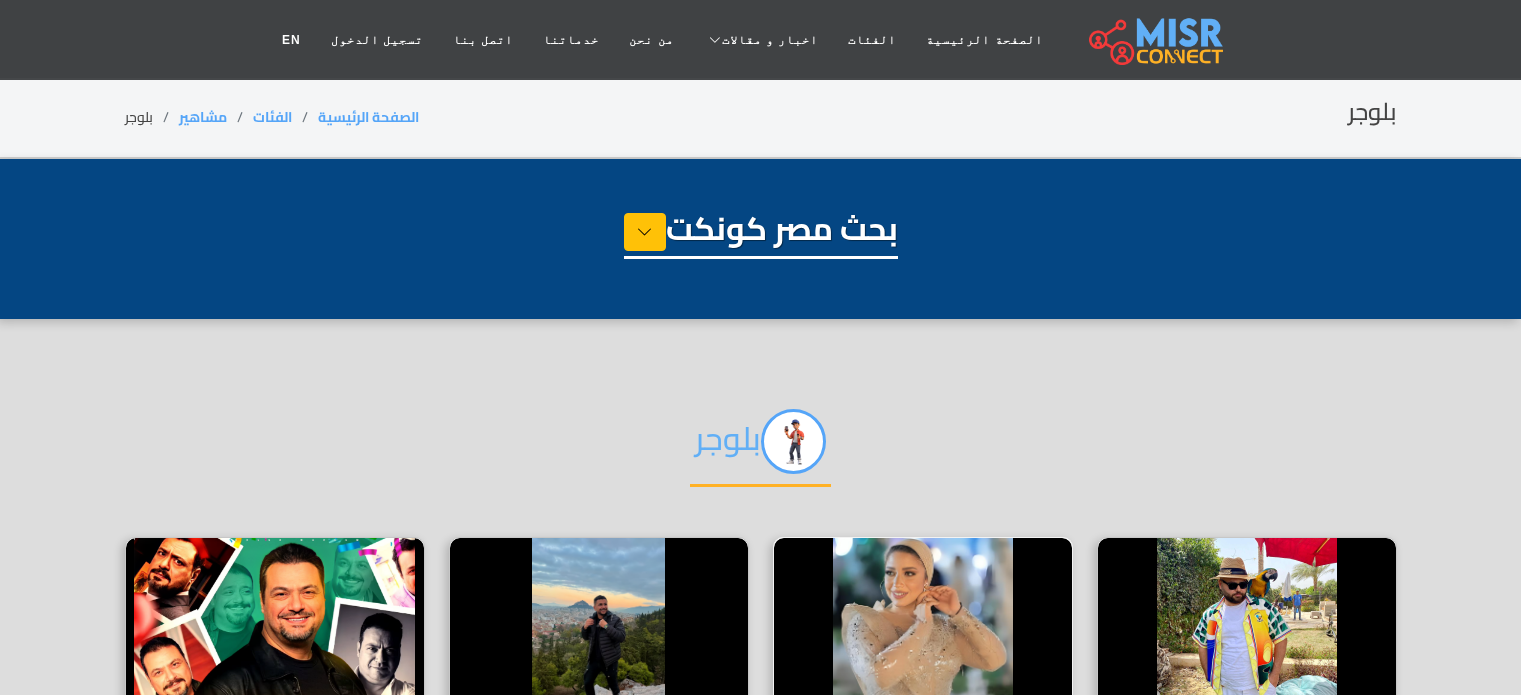 scroll, scrollTop: 0, scrollLeft: 0, axis: both 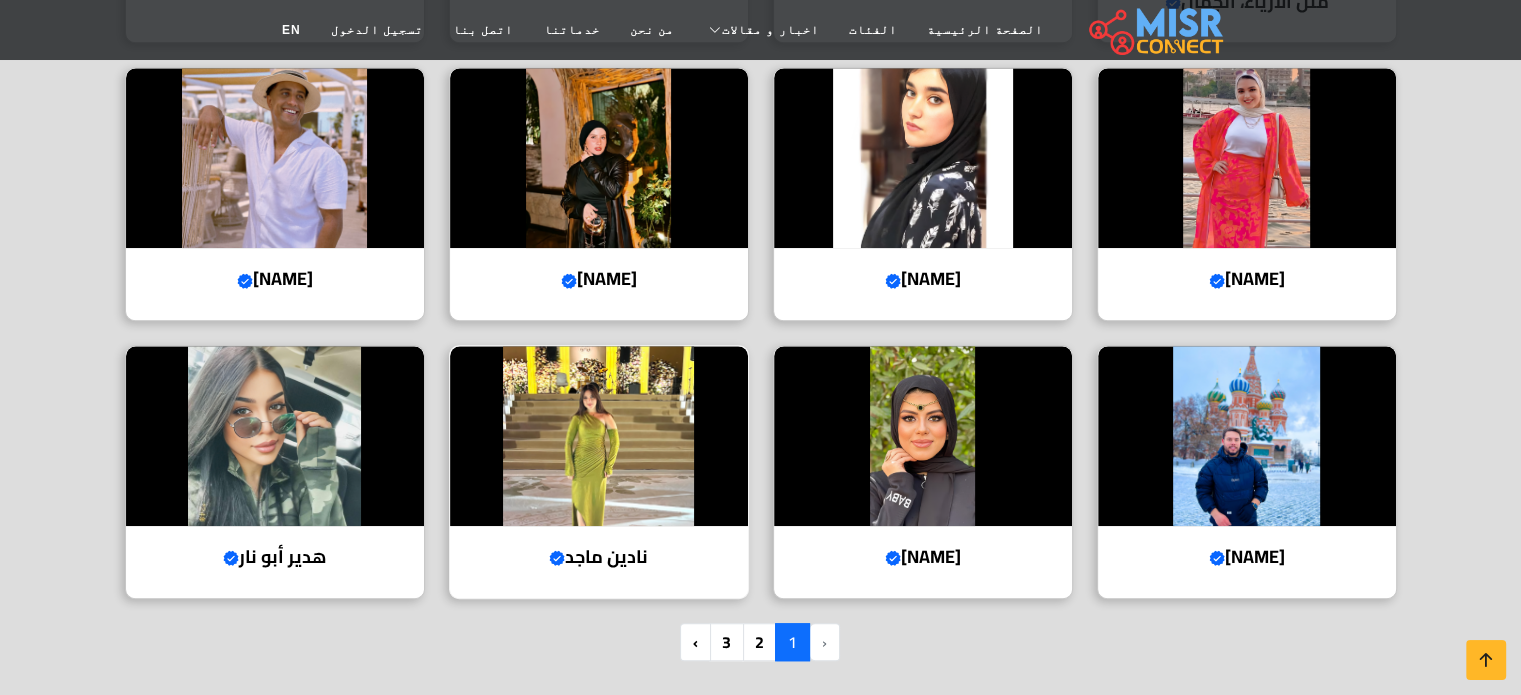 click at bounding box center (599, 436) 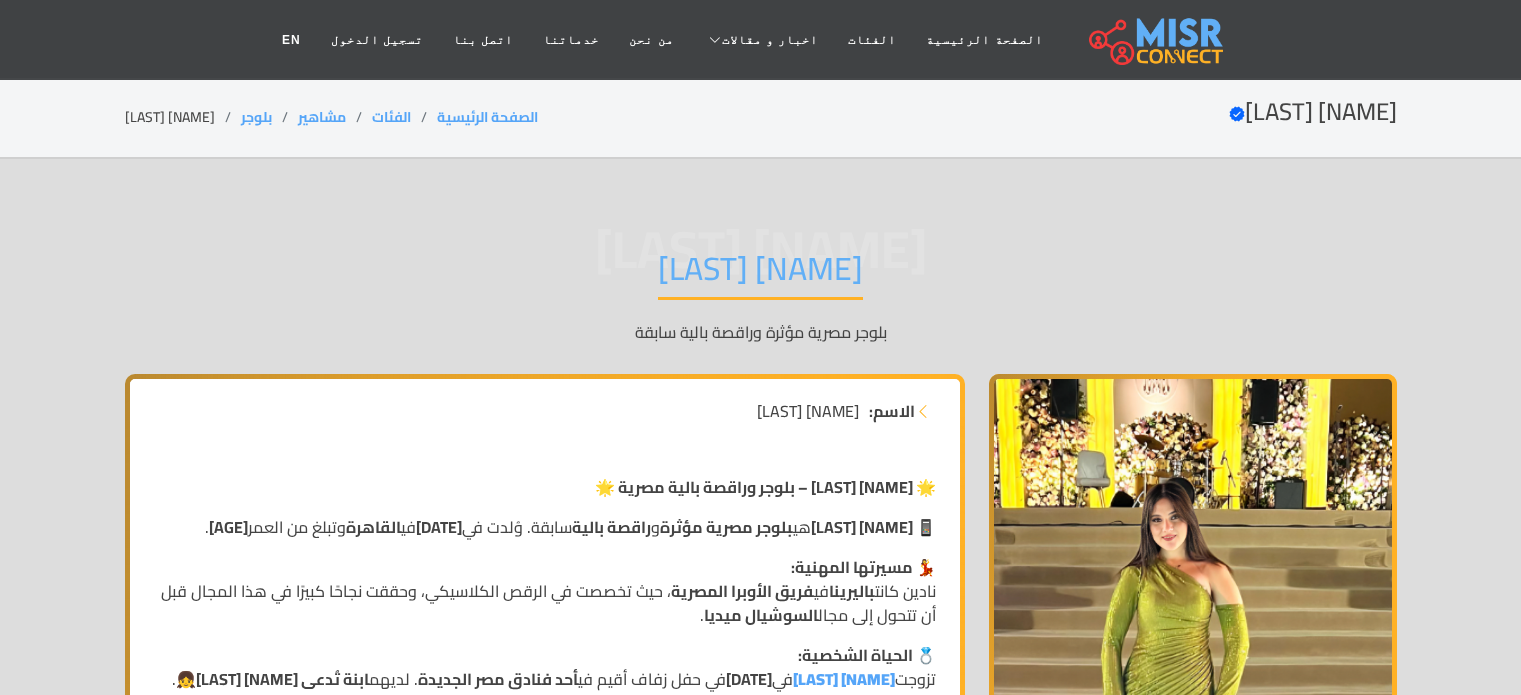 scroll, scrollTop: 0, scrollLeft: 0, axis: both 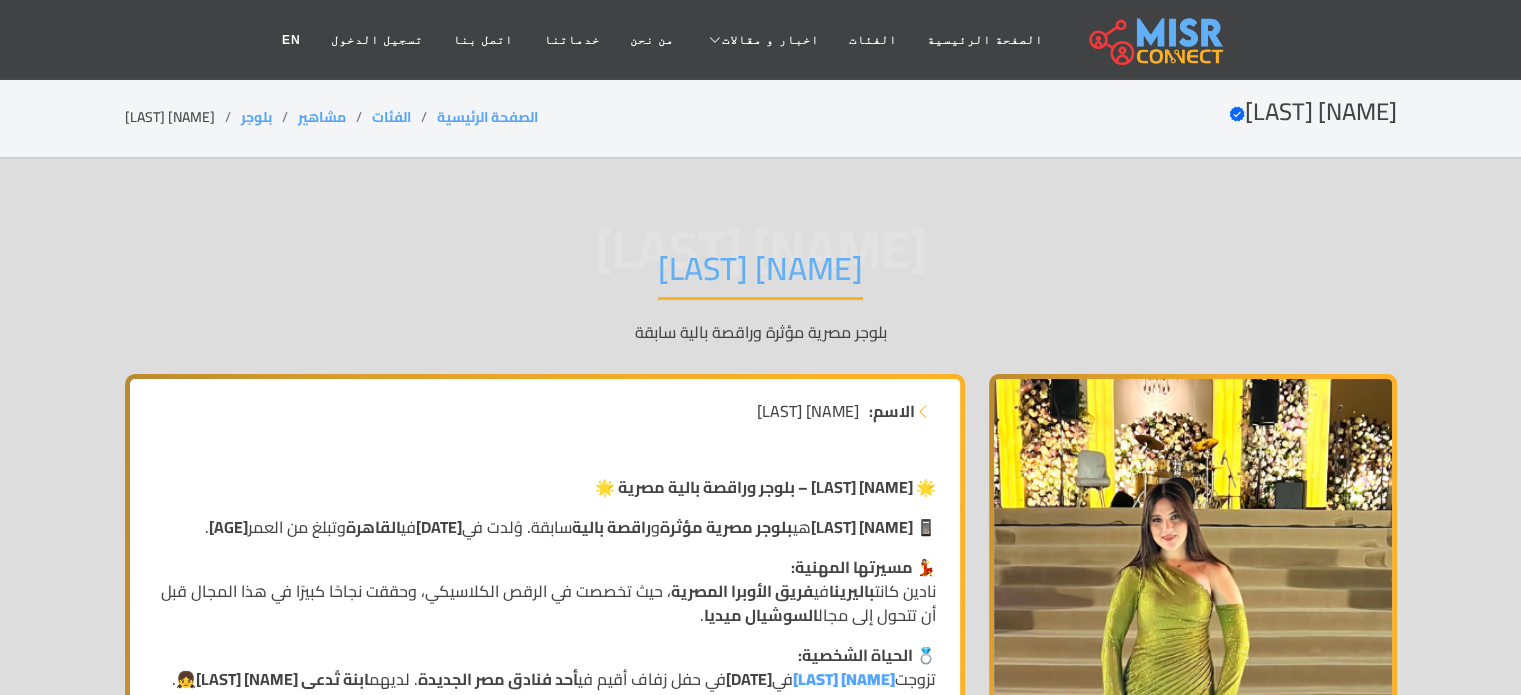 click at bounding box center (1193, 624) 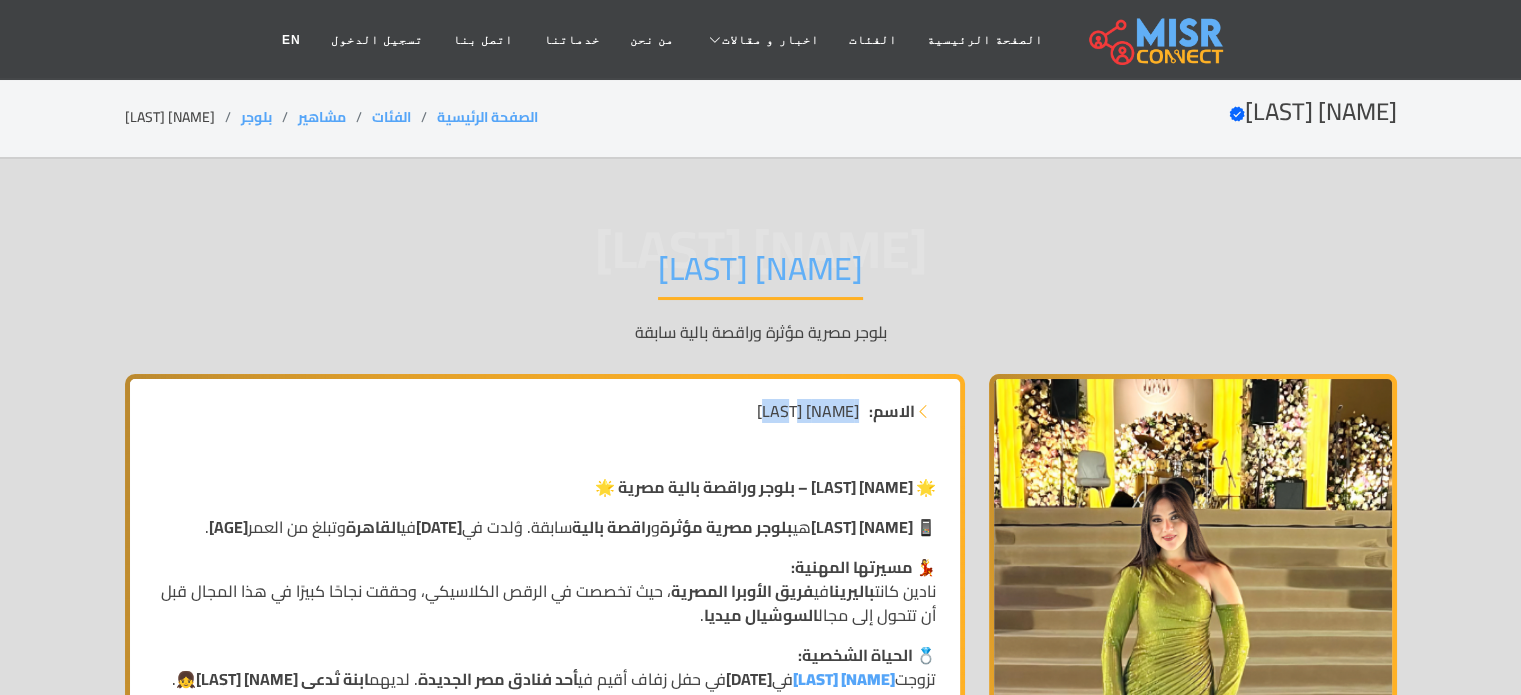 drag, startPoint x: 785, startPoint y: 402, endPoint x: 1029, endPoint y: 435, distance: 246.22145 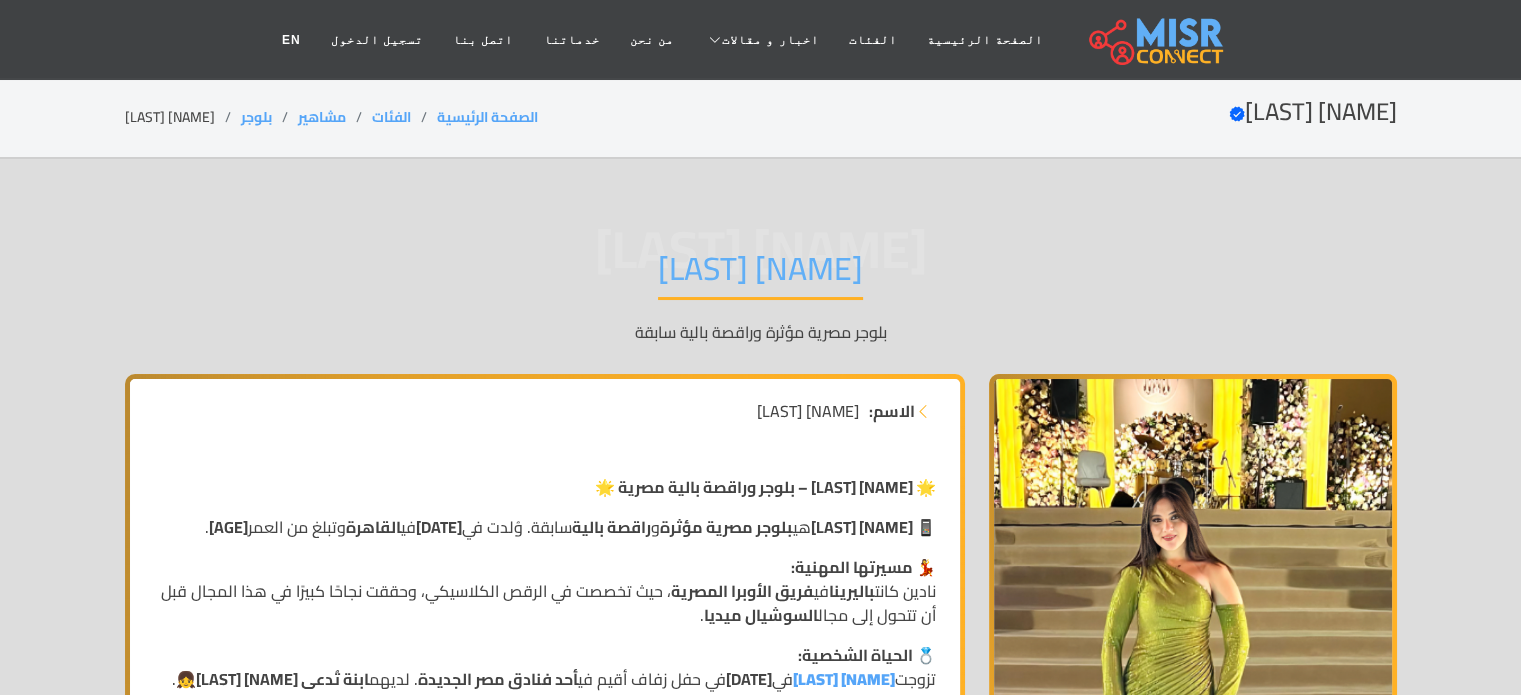click on "نادين ماجد
نادين ماجد
بلوجر مصرية مؤثرة وراقصة بالية سابقة
للتواصل مع  نادين ماجد
الاسم:    نادين ماجد
🌟 نادين ماجد – بلوجر وراقصة بالية مصرية 🌟
📱 نادين ماجد  هي  بلوجر مصرية مؤثرة  و راقصة بالية  سابقة. وُلدت في  ." at bounding box center (760, 1390) 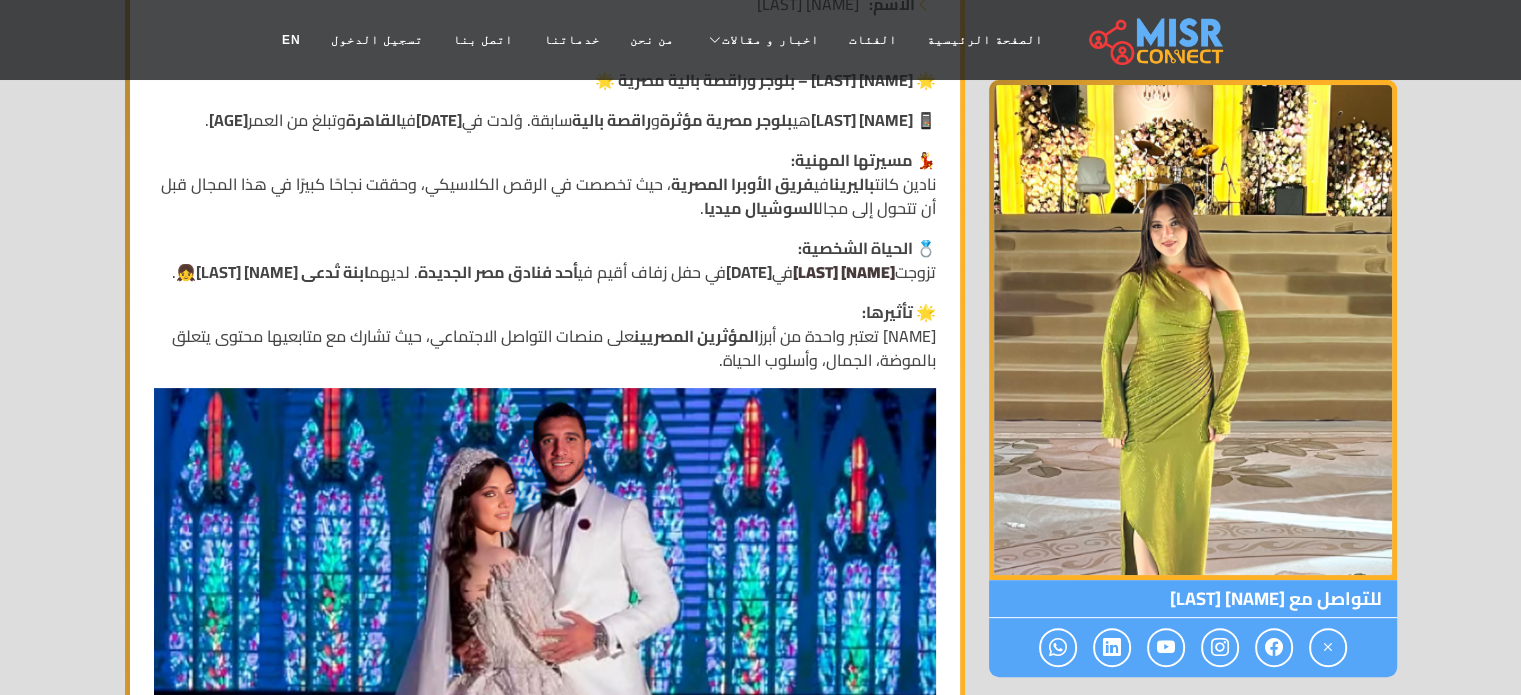 scroll, scrollTop: 0, scrollLeft: 0, axis: both 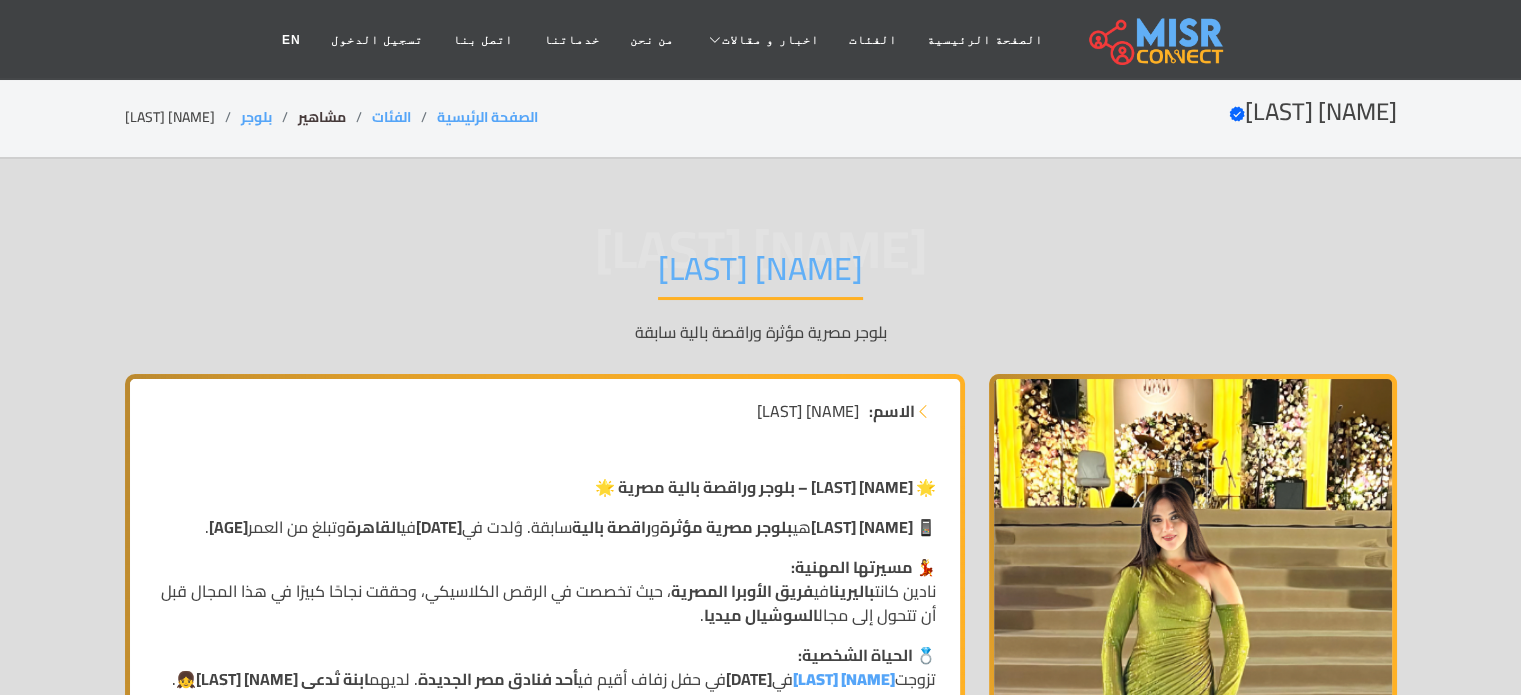 click on "مشاهير" at bounding box center (322, 117) 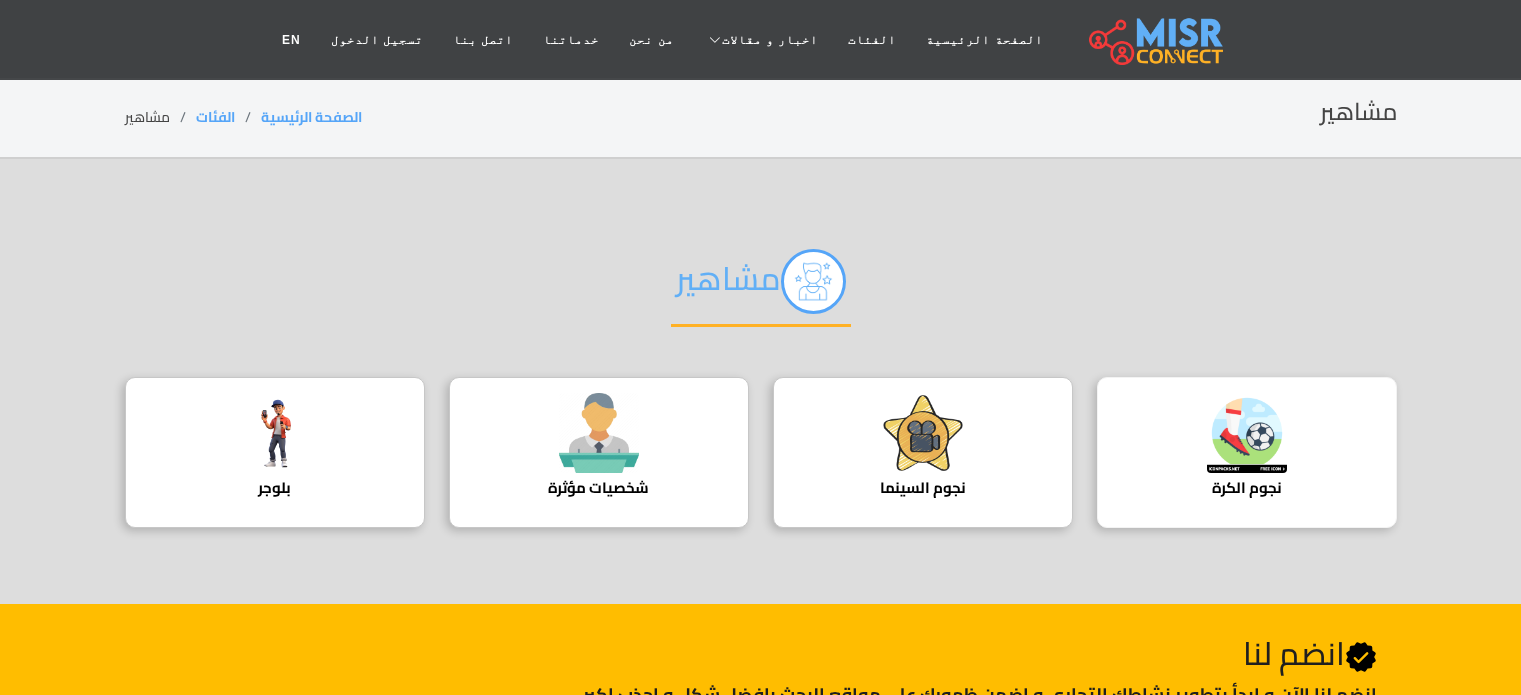scroll, scrollTop: 0, scrollLeft: 0, axis: both 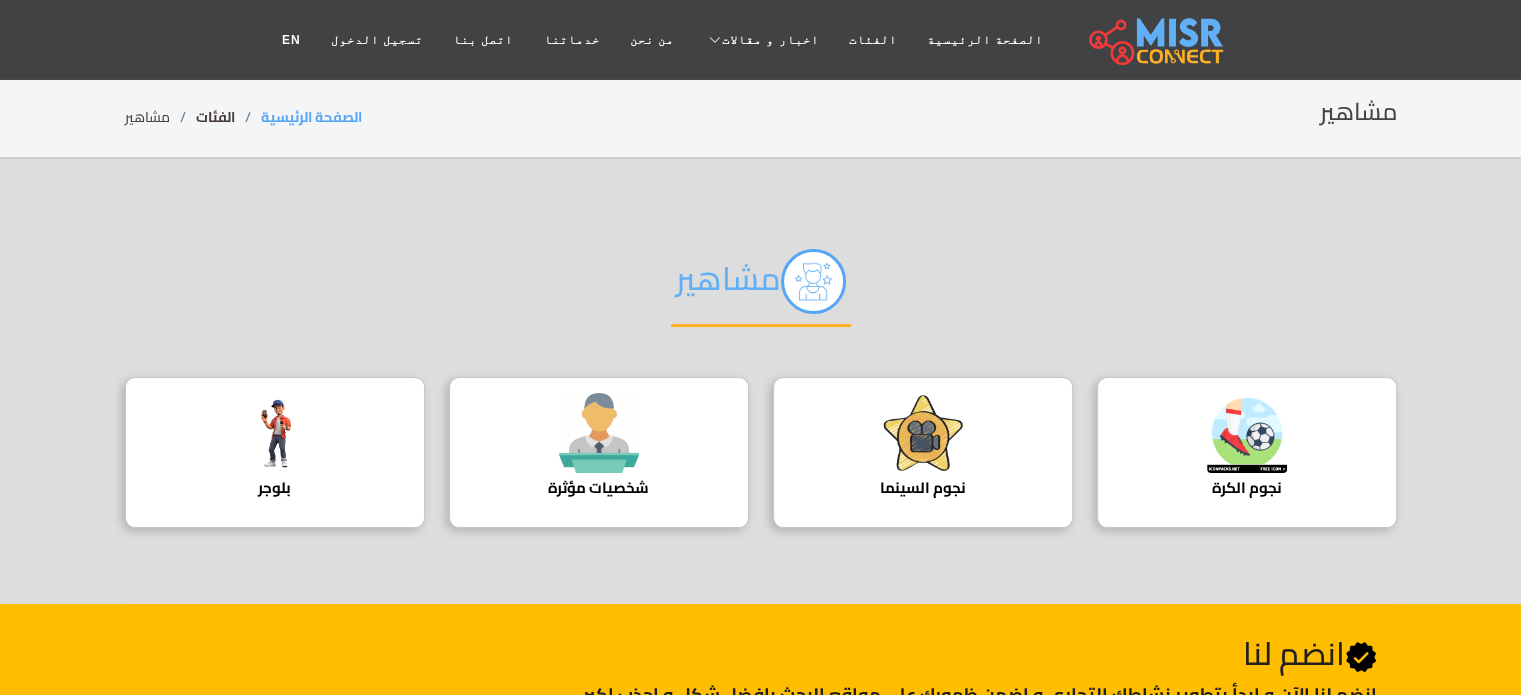 click on "الفئات" at bounding box center (215, 117) 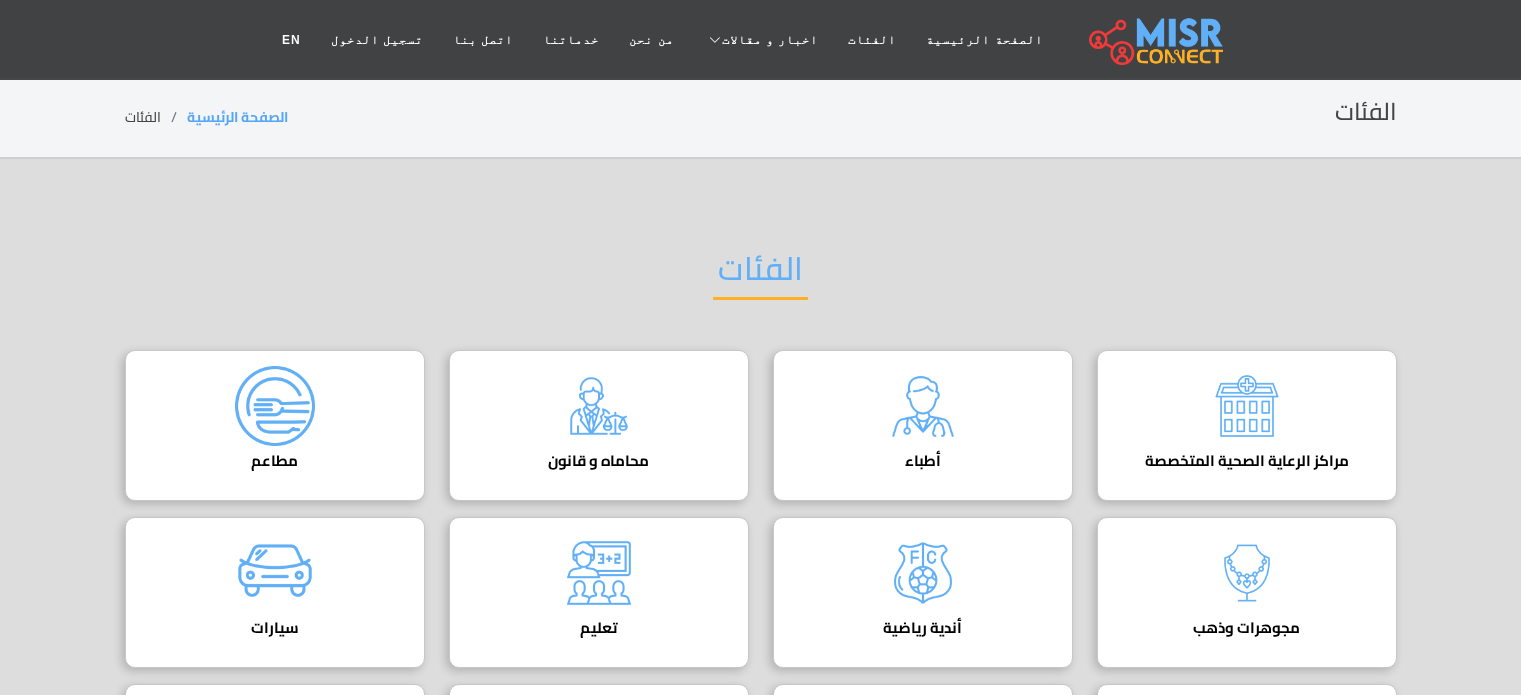 scroll, scrollTop: 0, scrollLeft: 0, axis: both 